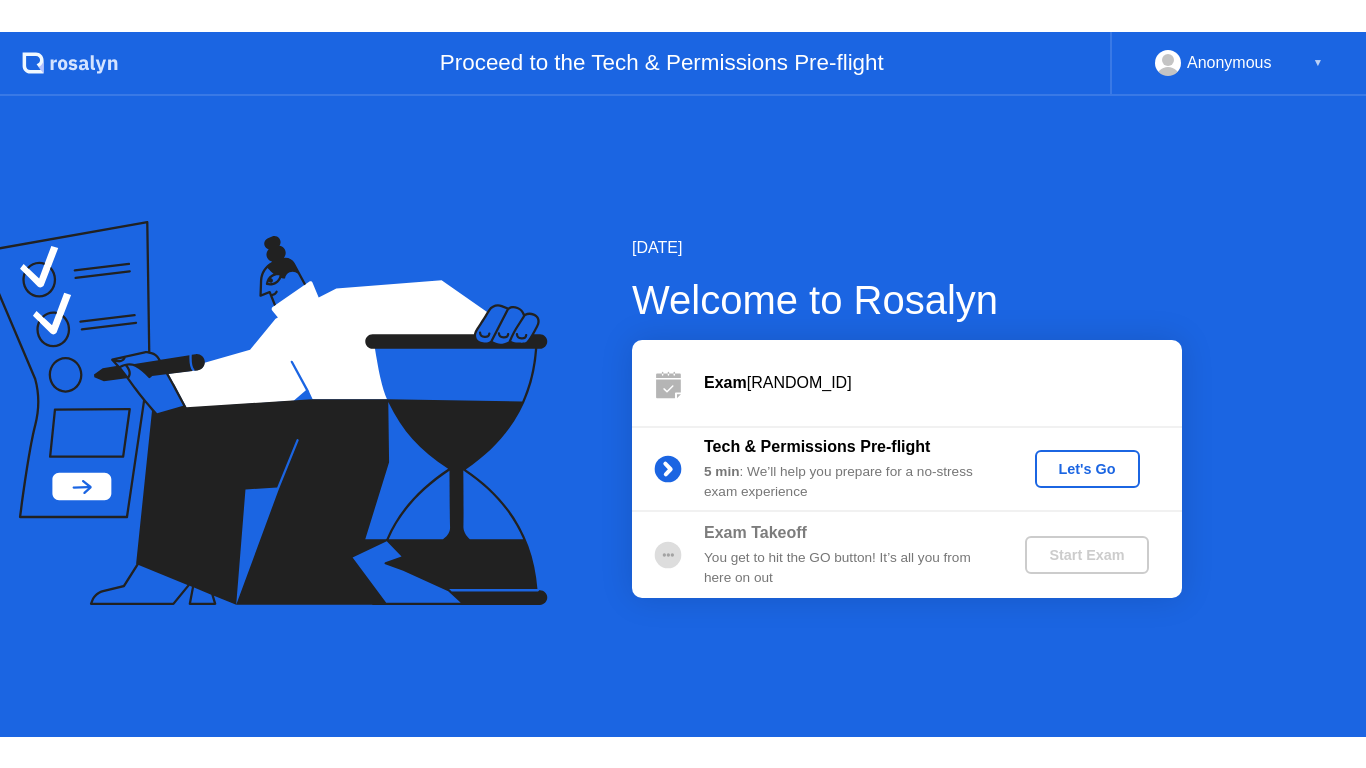 scroll, scrollTop: 0, scrollLeft: 0, axis: both 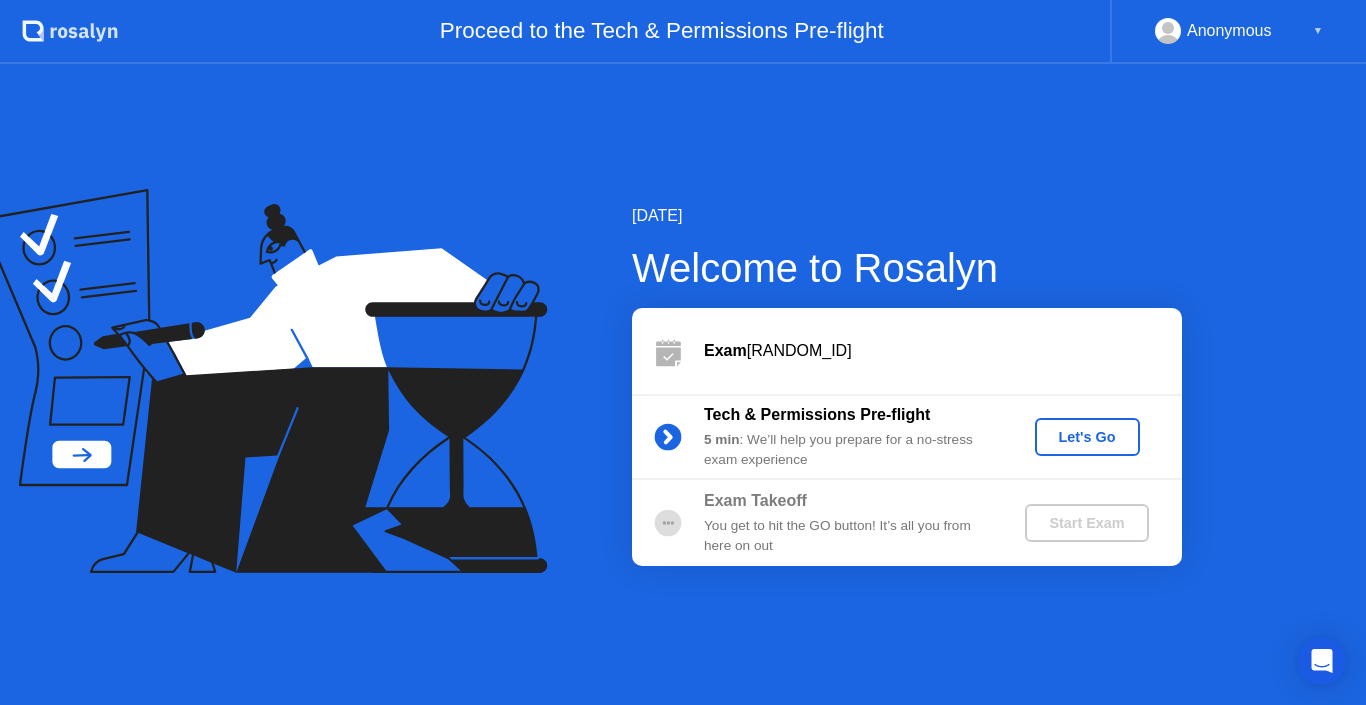 click on "Let's Go" 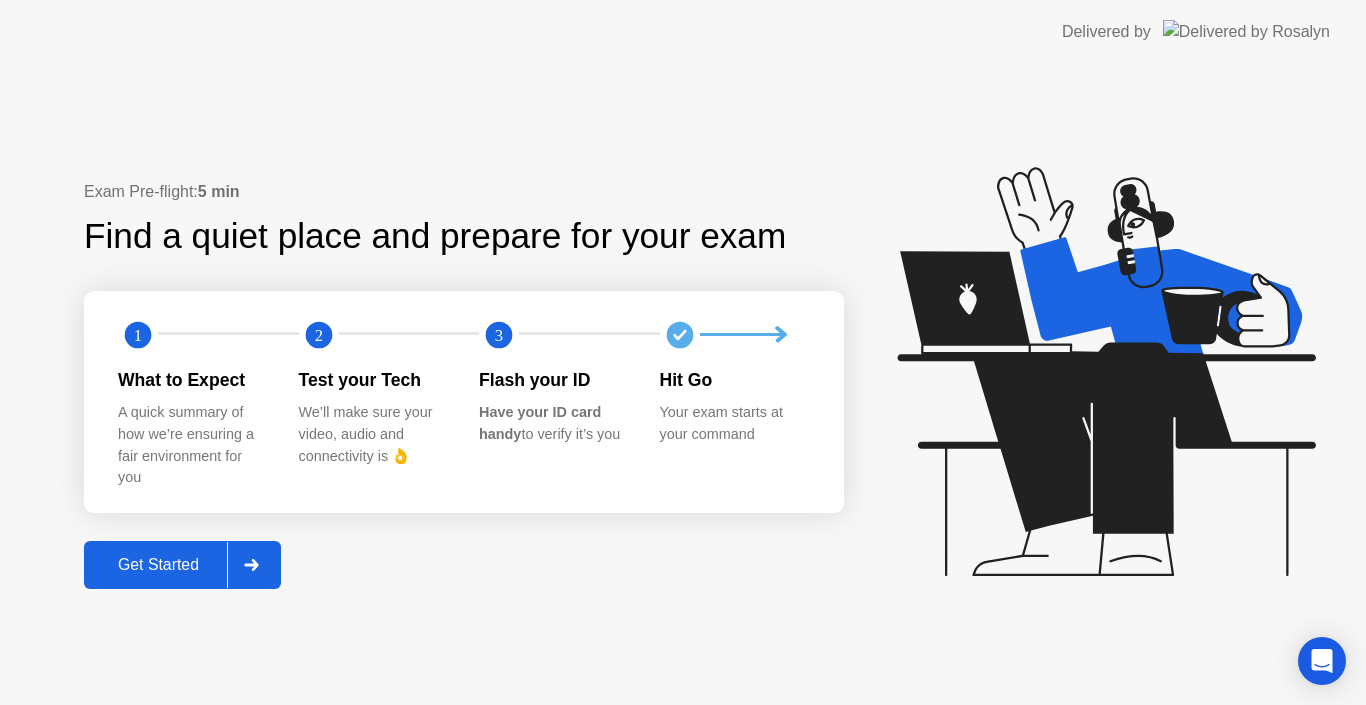 click on "Get Started" 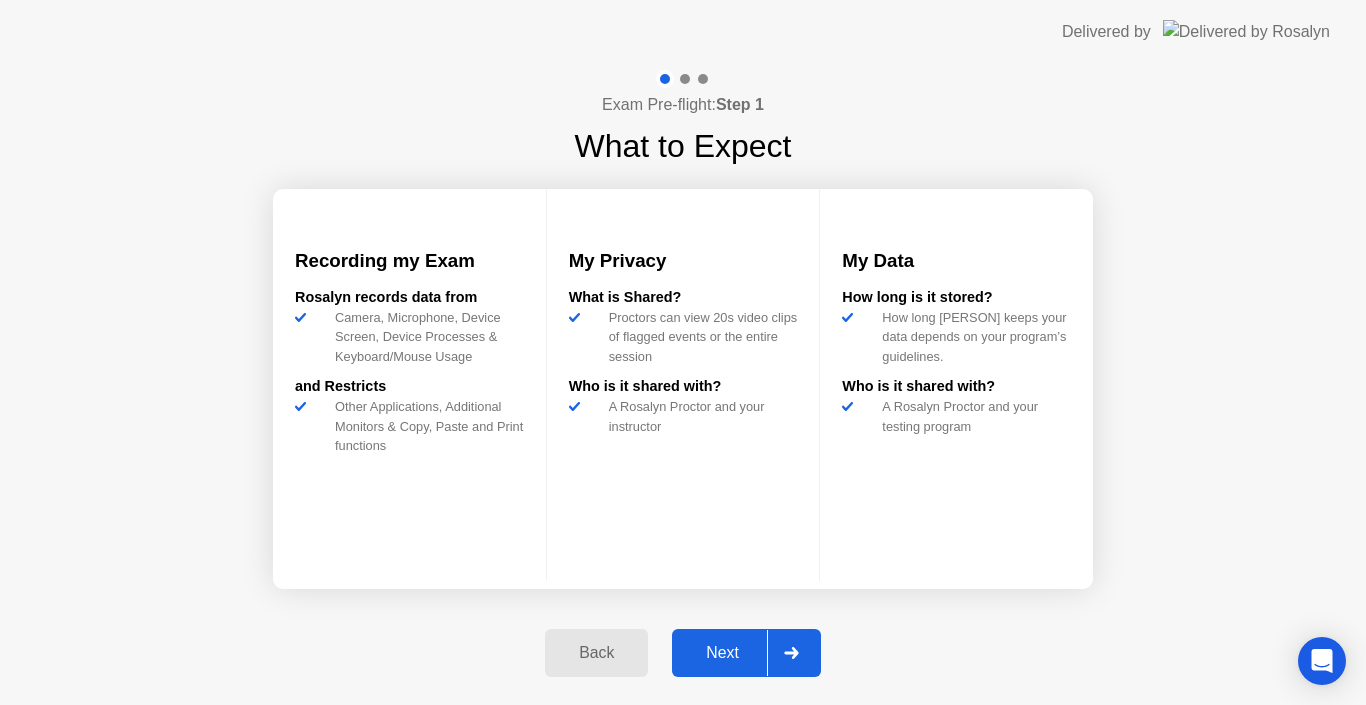 click on "Next" 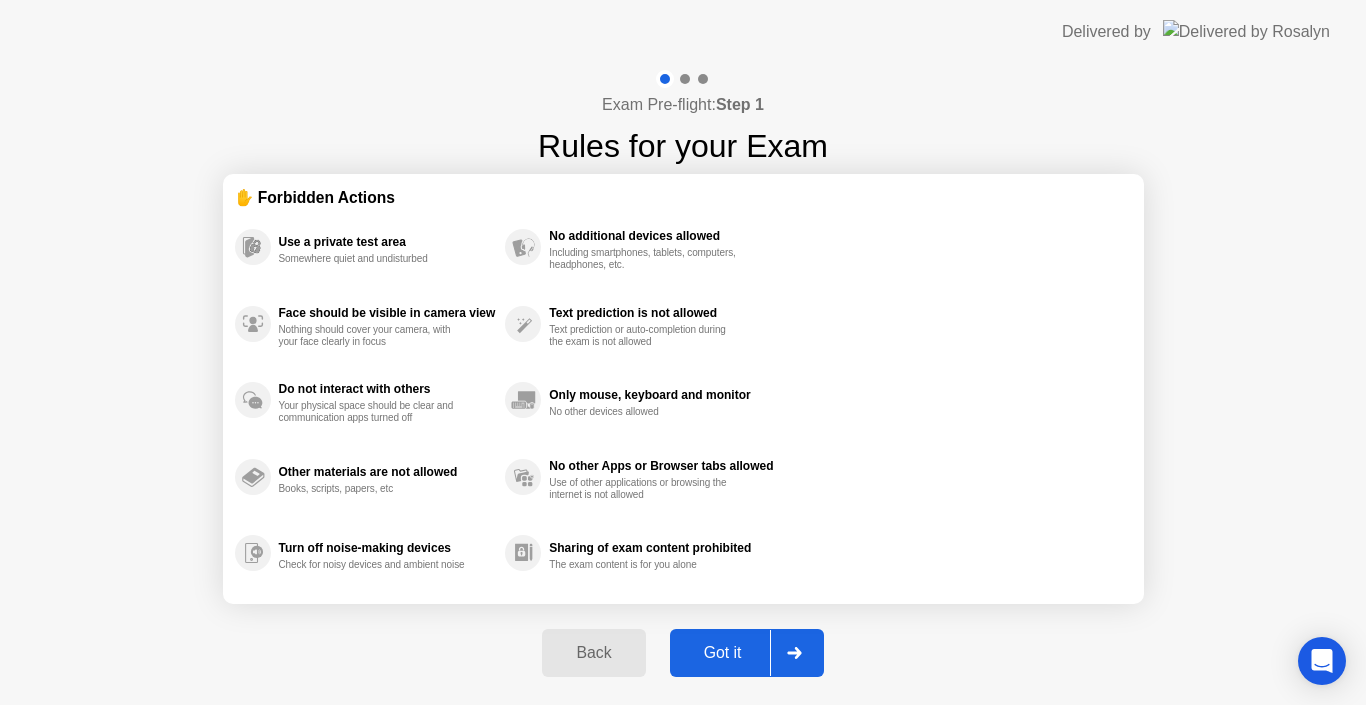click on "Got it" 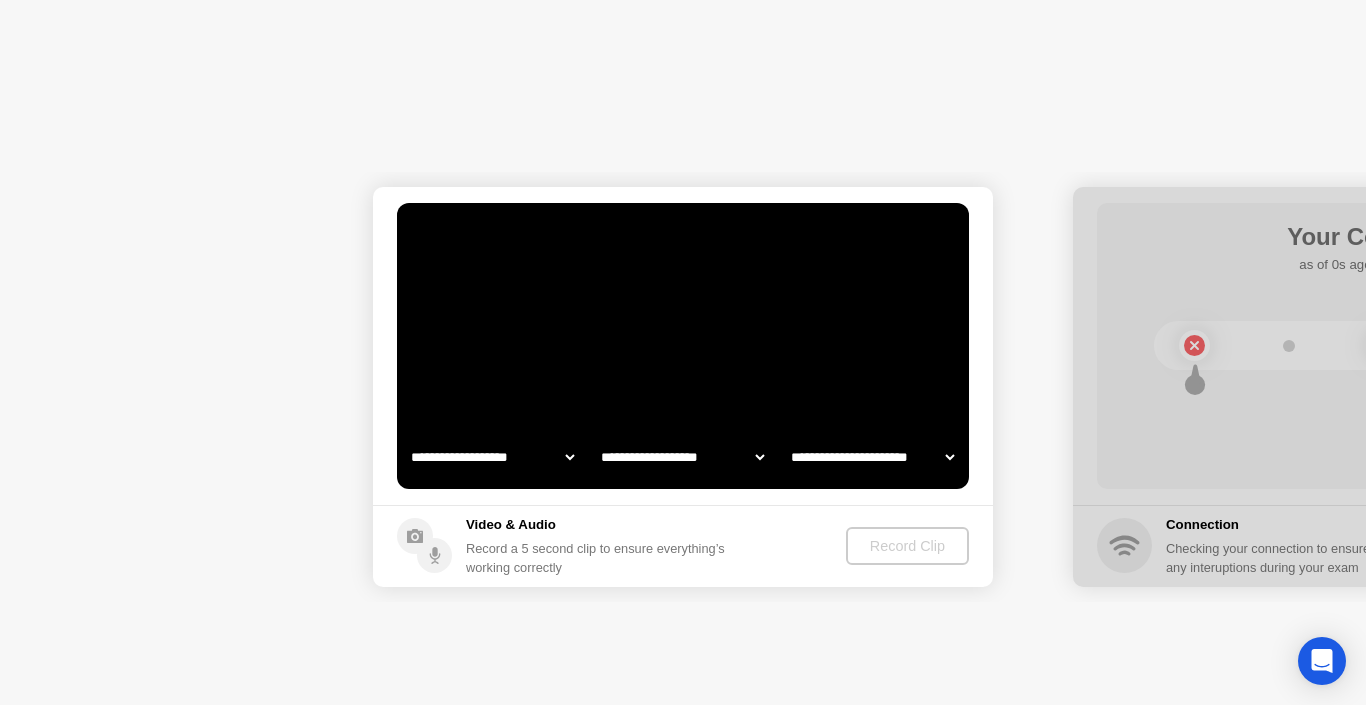 select on "**********" 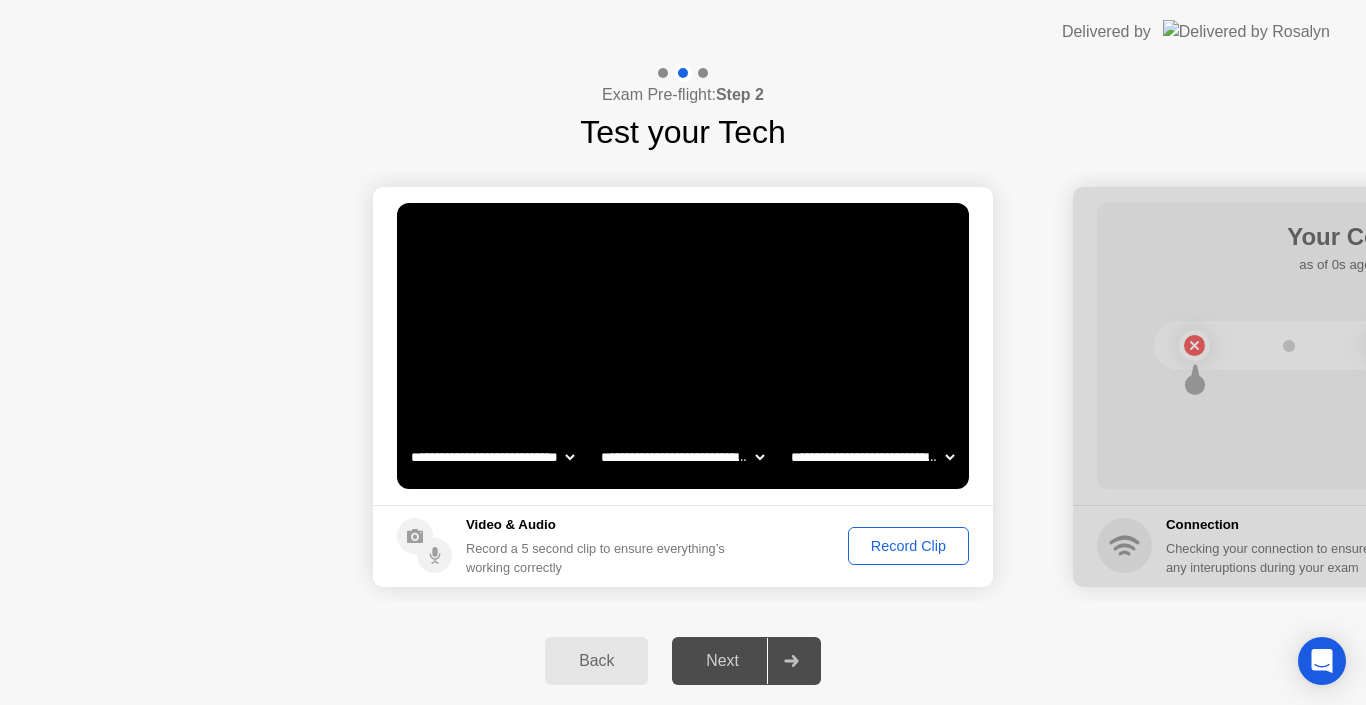 drag, startPoint x: 913, startPoint y: 565, endPoint x: 911, endPoint y: 552, distance: 13.152946 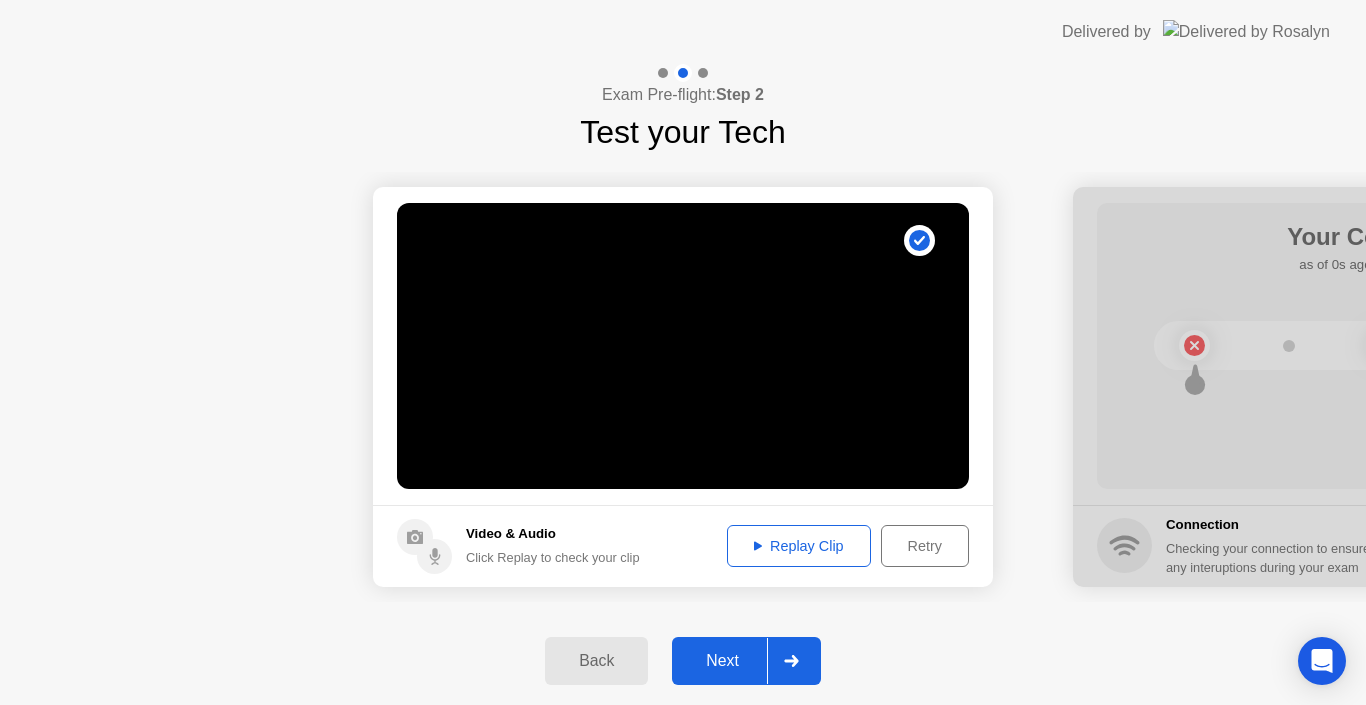 click on "Replay Clip" 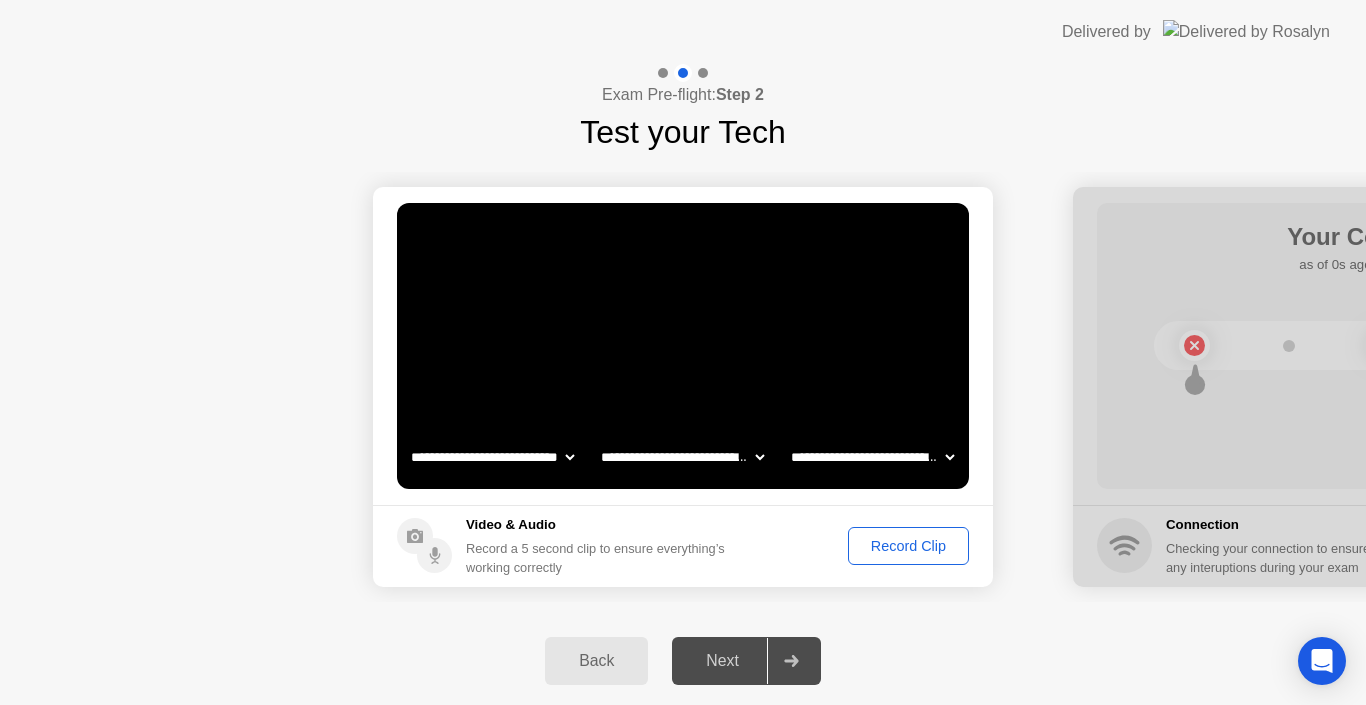 click on "Record Clip" 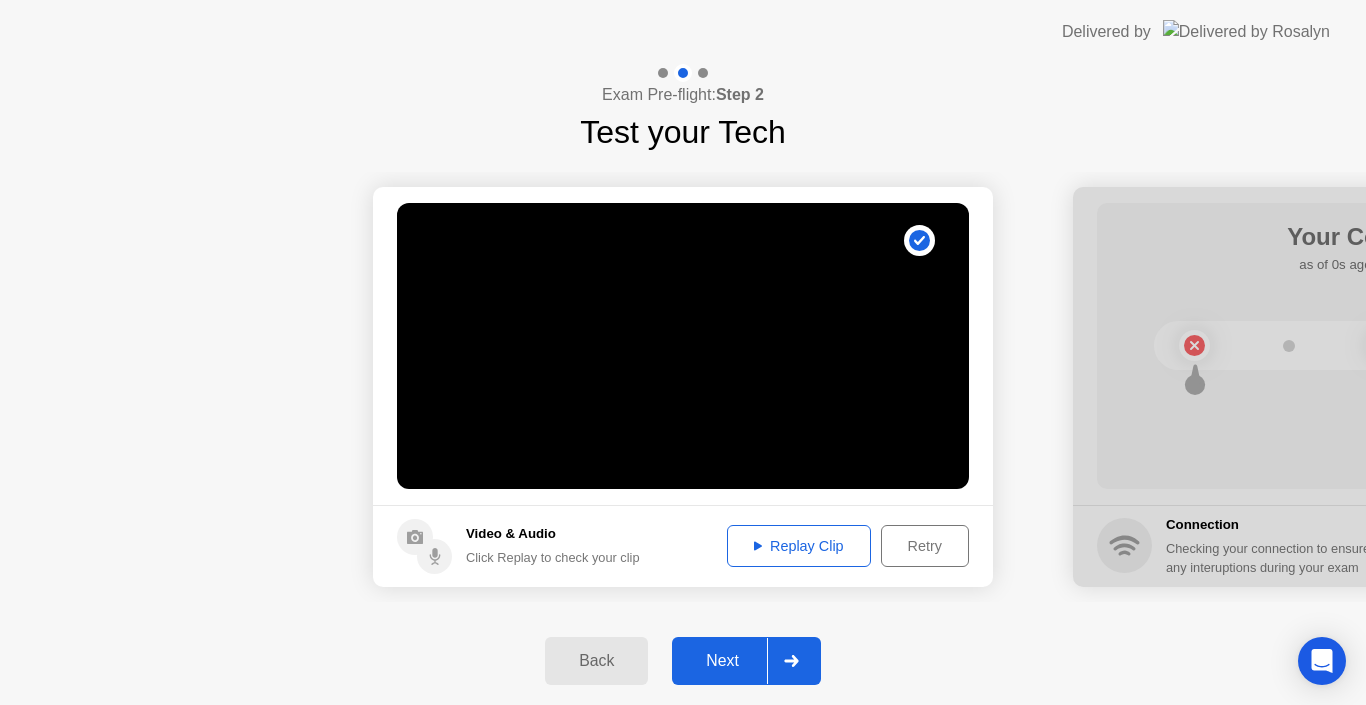 click on "Replay Clip" 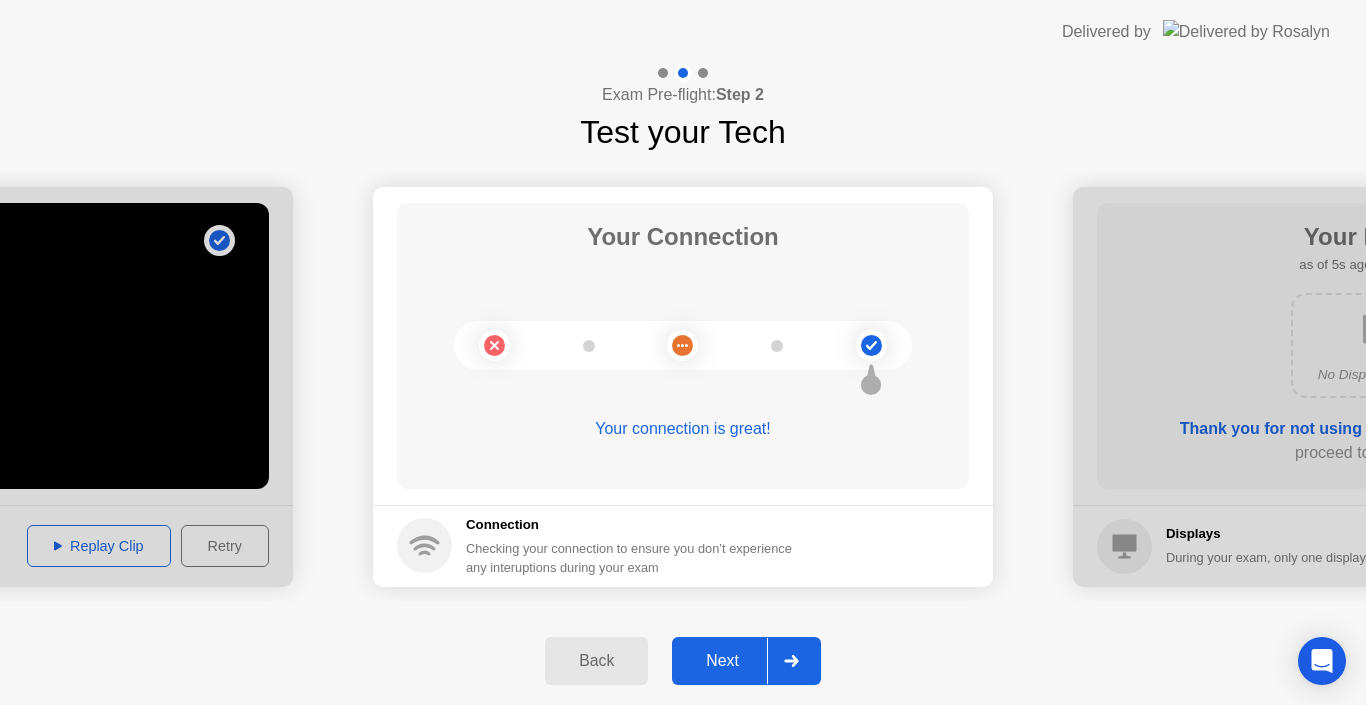 click on "Next" 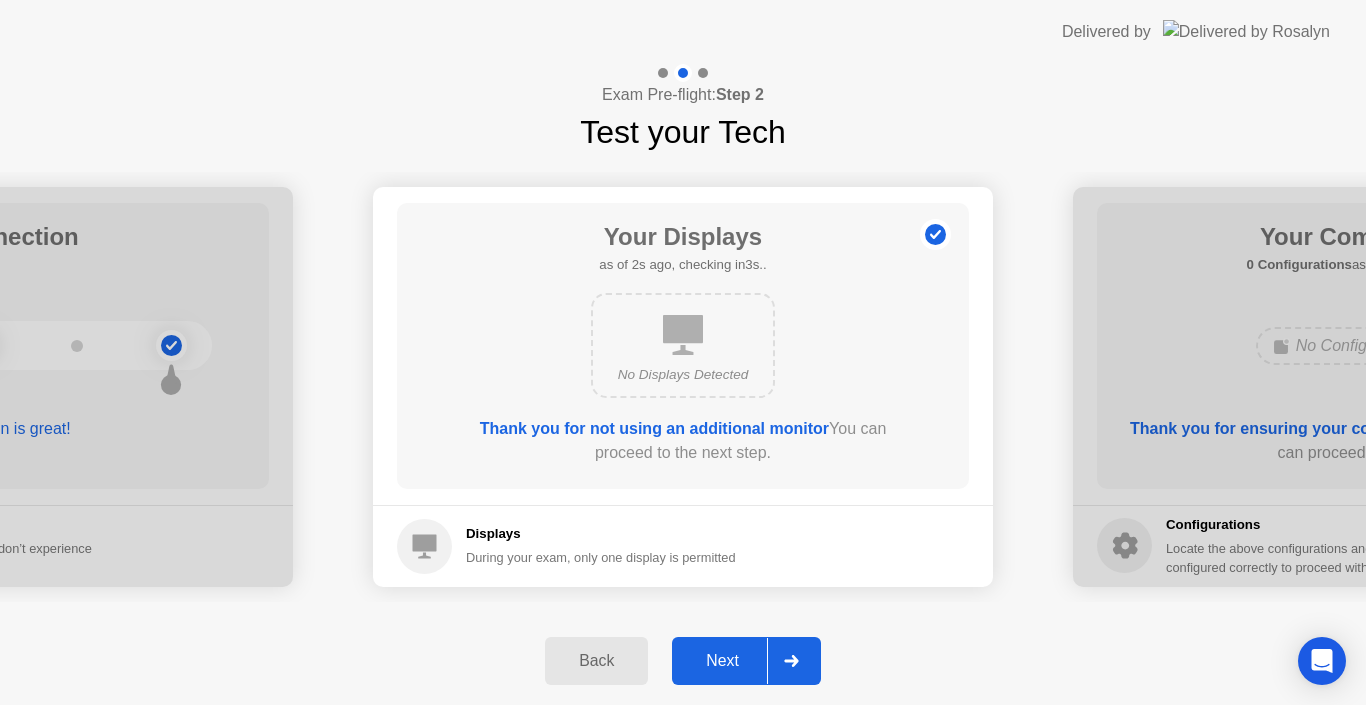 click on "Next" 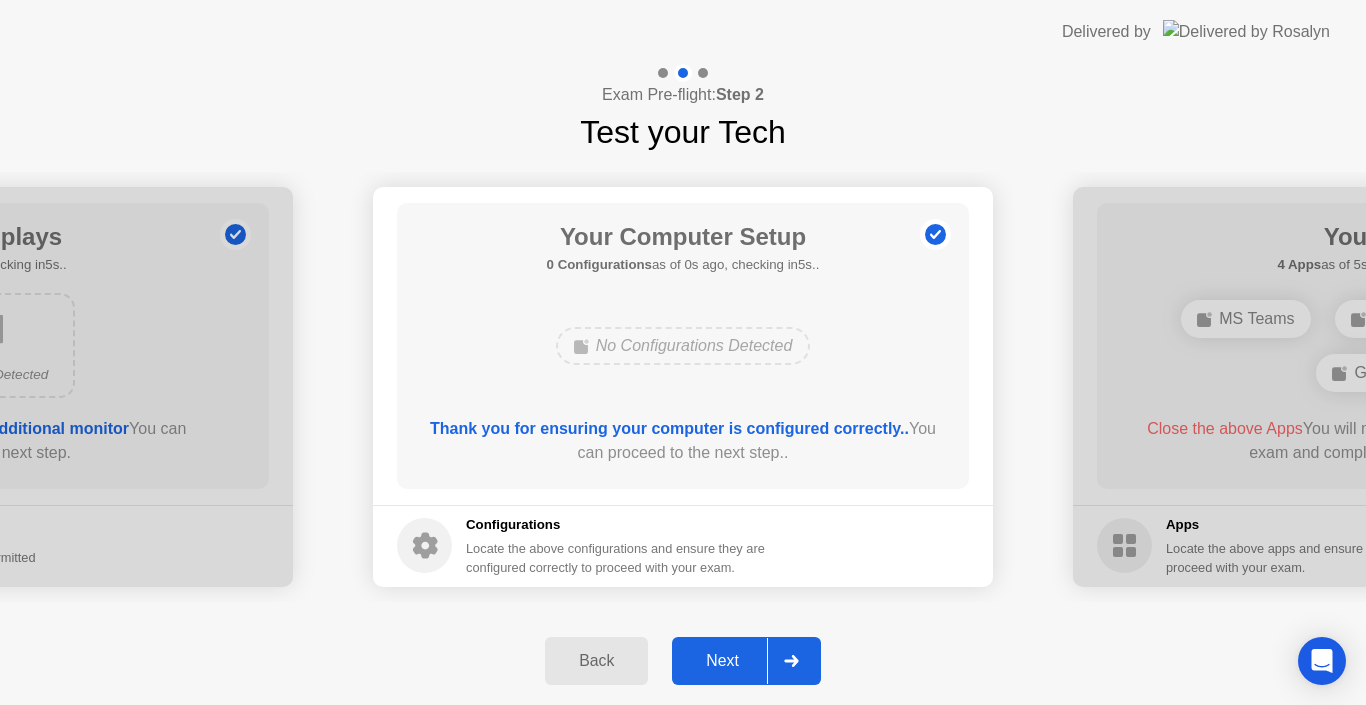click on "Next" 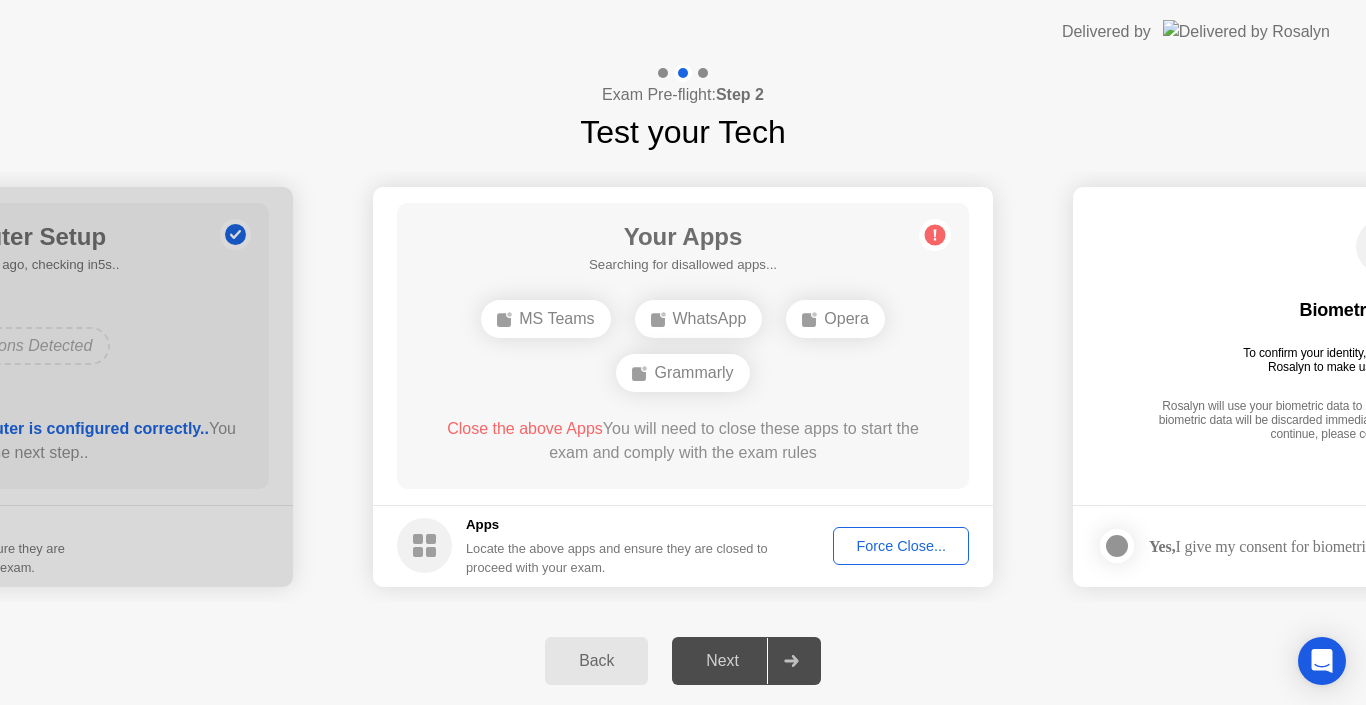 click on "Grammarly" 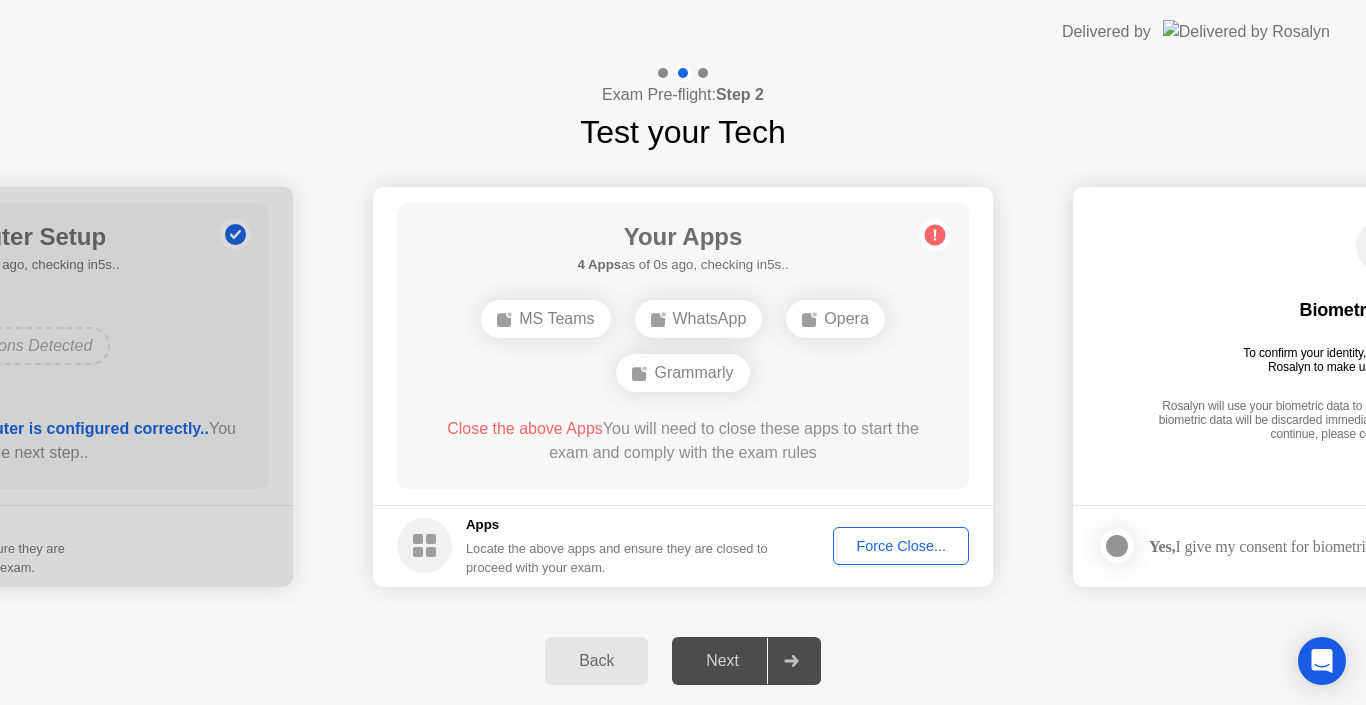 drag, startPoint x: 874, startPoint y: 322, endPoint x: 855, endPoint y: 318, distance: 19.416489 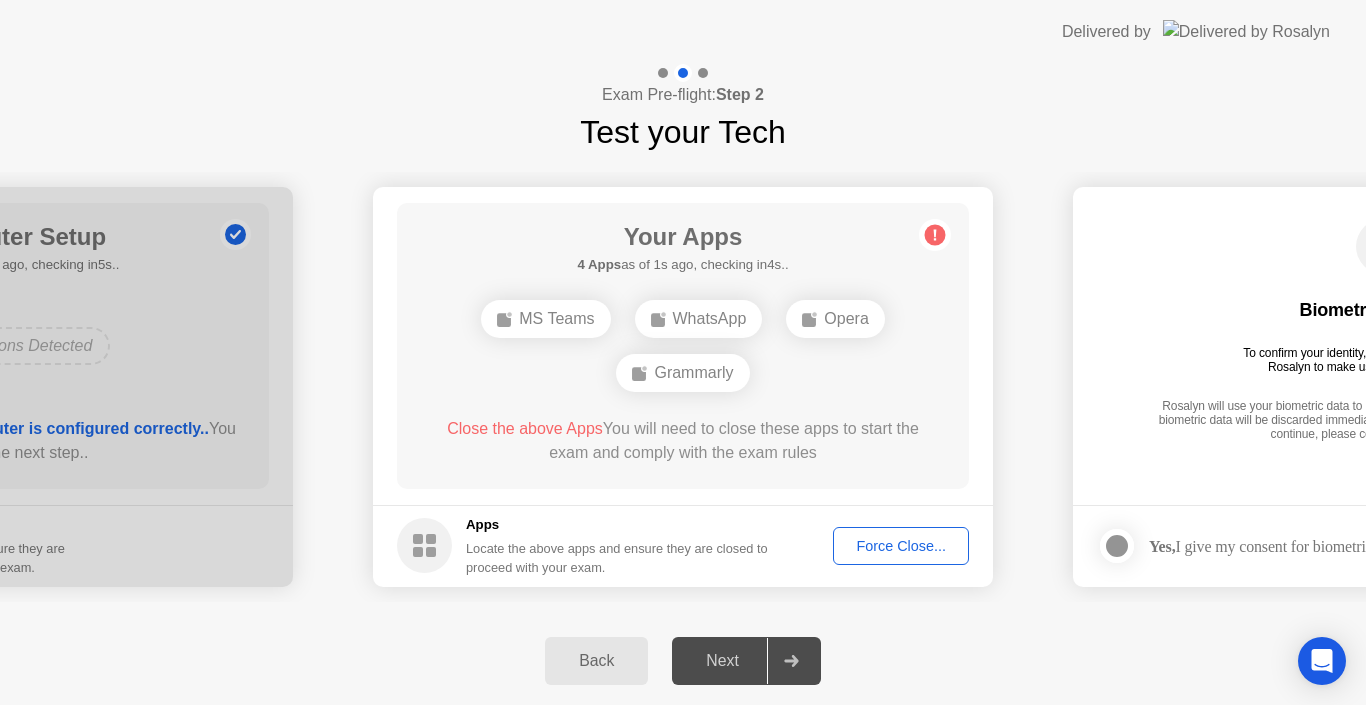 click on "Opera" 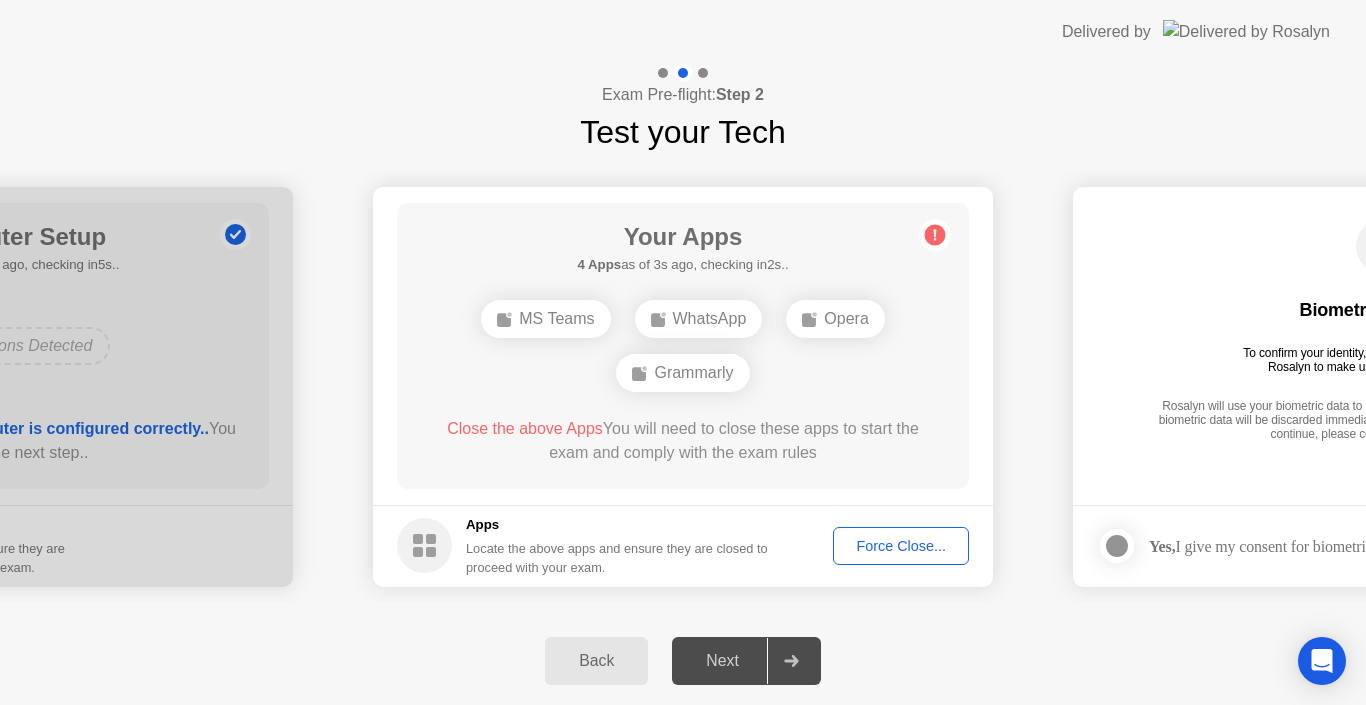drag, startPoint x: 727, startPoint y: 663, endPoint x: 878, endPoint y: 545, distance: 191.63768 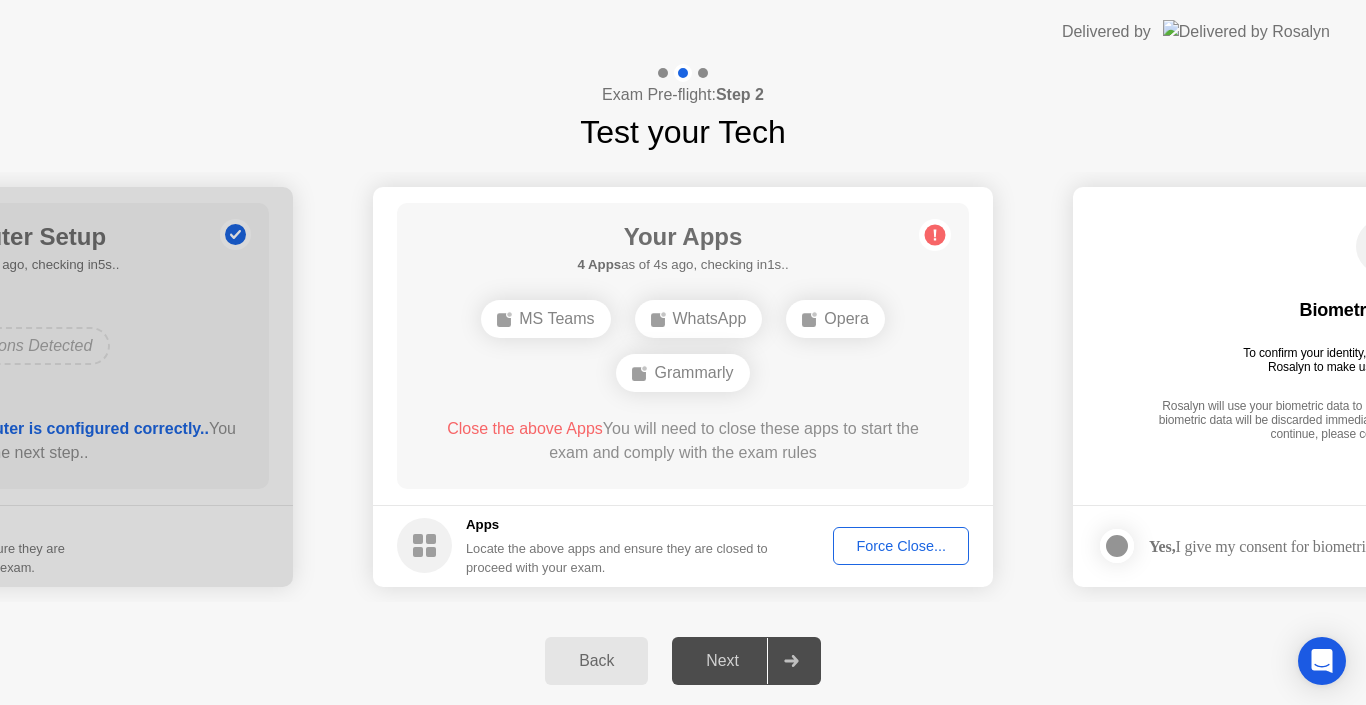click on "Force Close..." 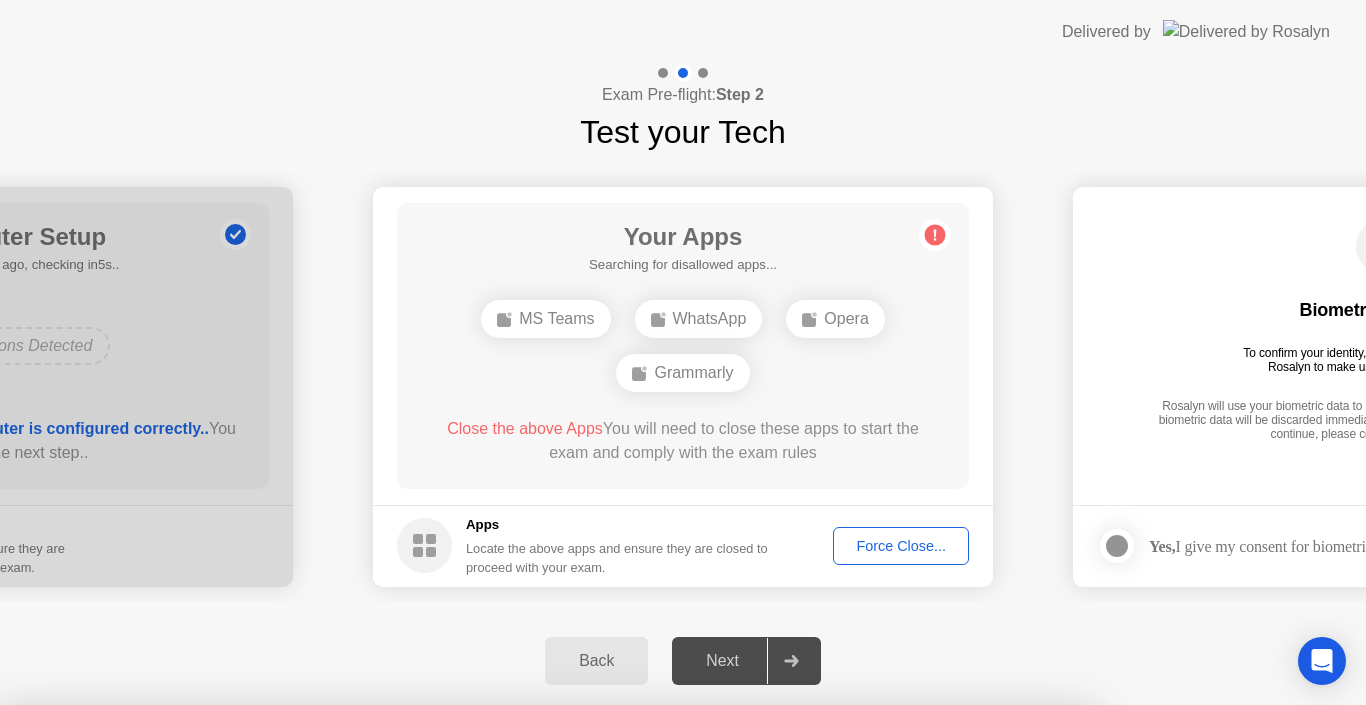 click on "Confirm" at bounding box center [613, 1035] 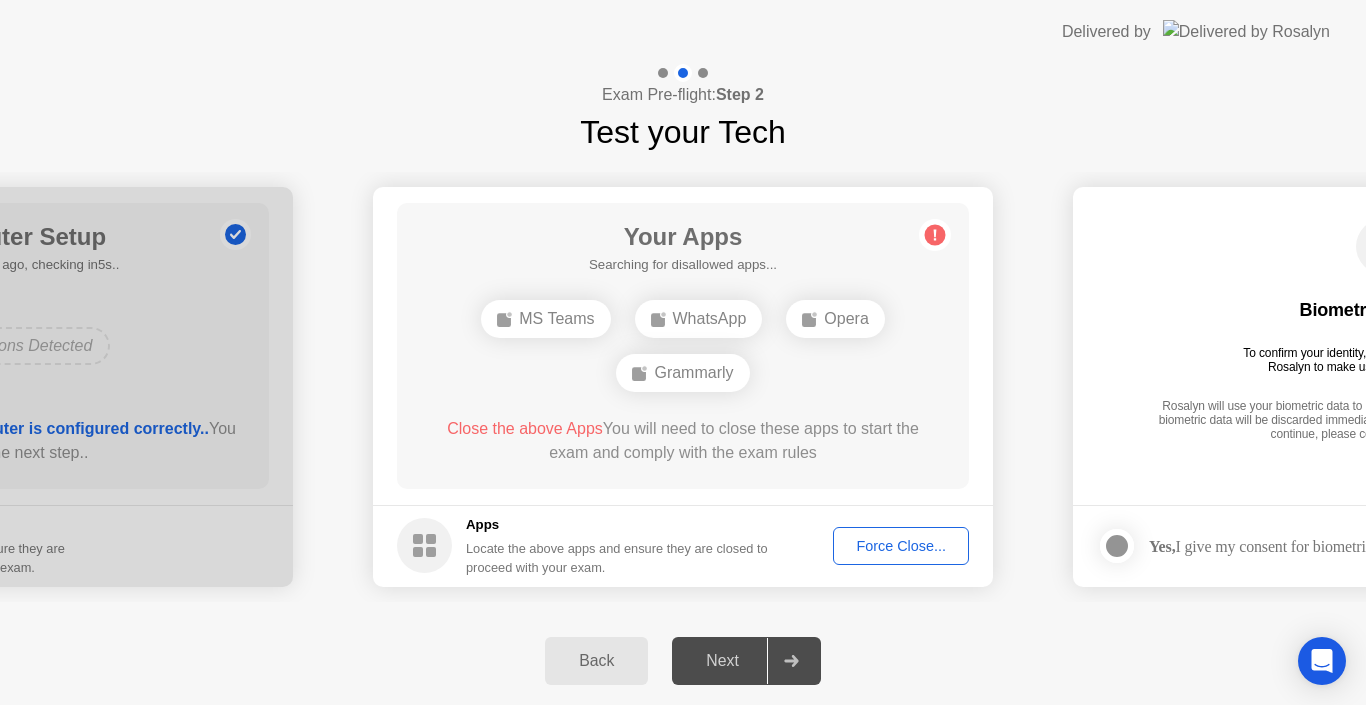 drag, startPoint x: 841, startPoint y: 315, endPoint x: 908, endPoint y: 551, distance: 245.32631 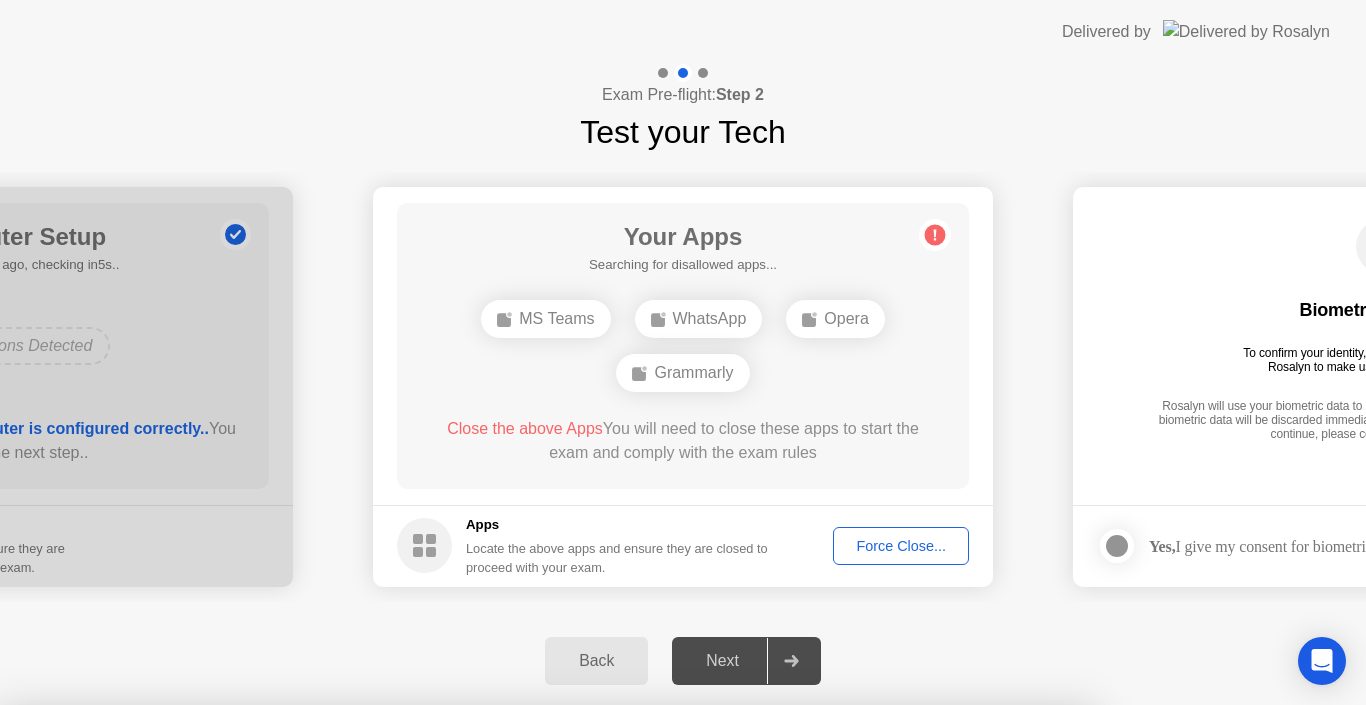 click on "Confirm" at bounding box center (613, 1035) 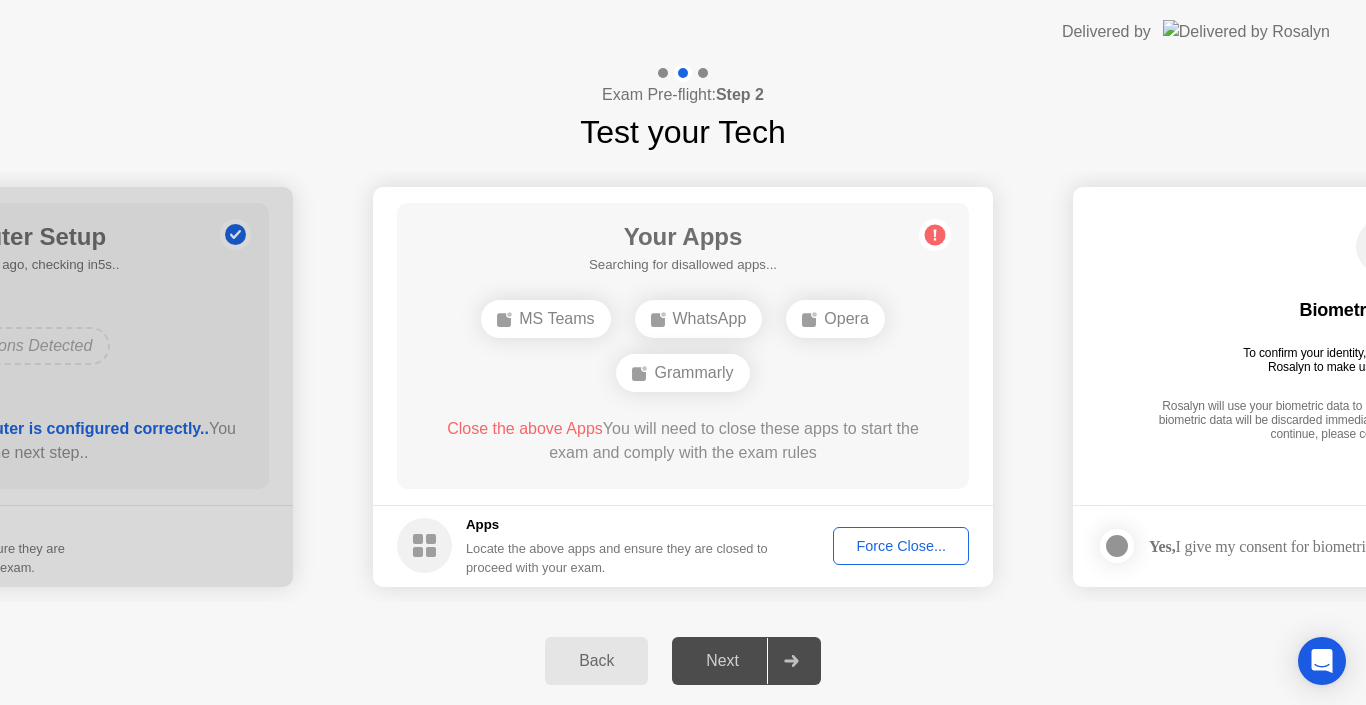click on "Force Close..." 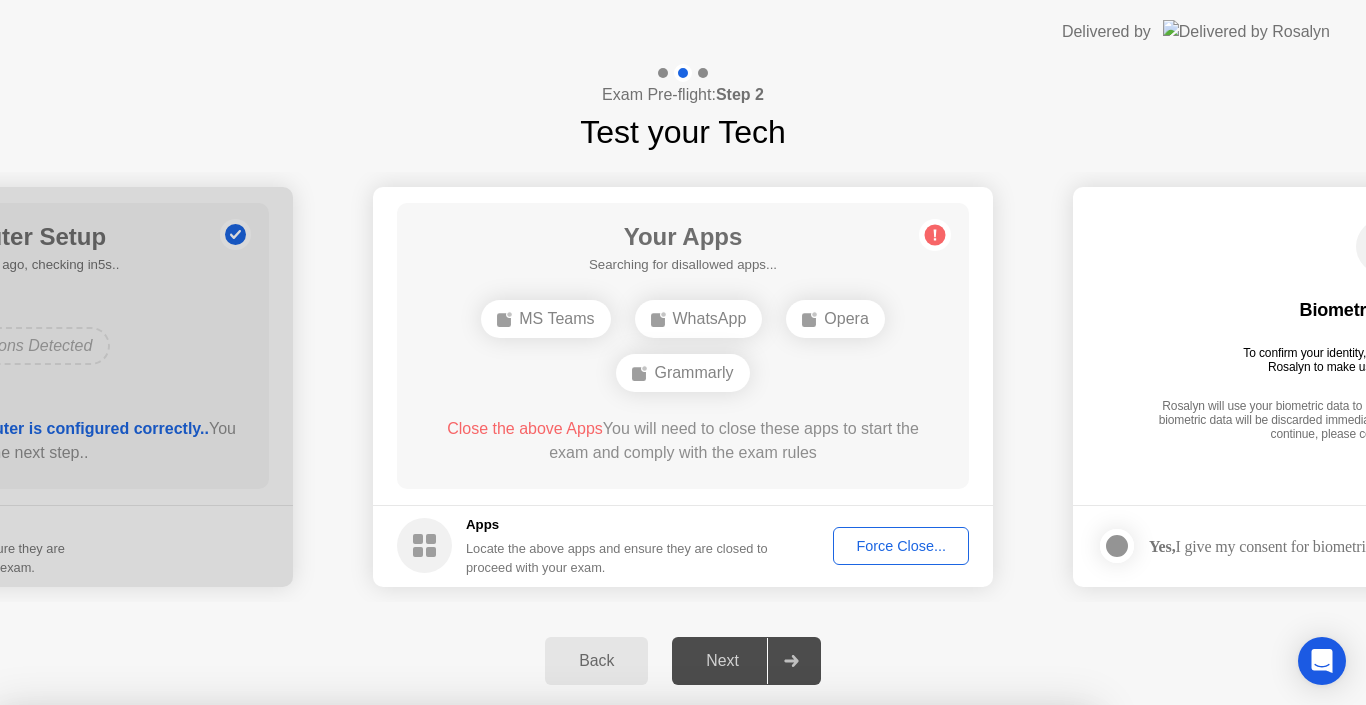 click on "Confirm" at bounding box center (613, 1035) 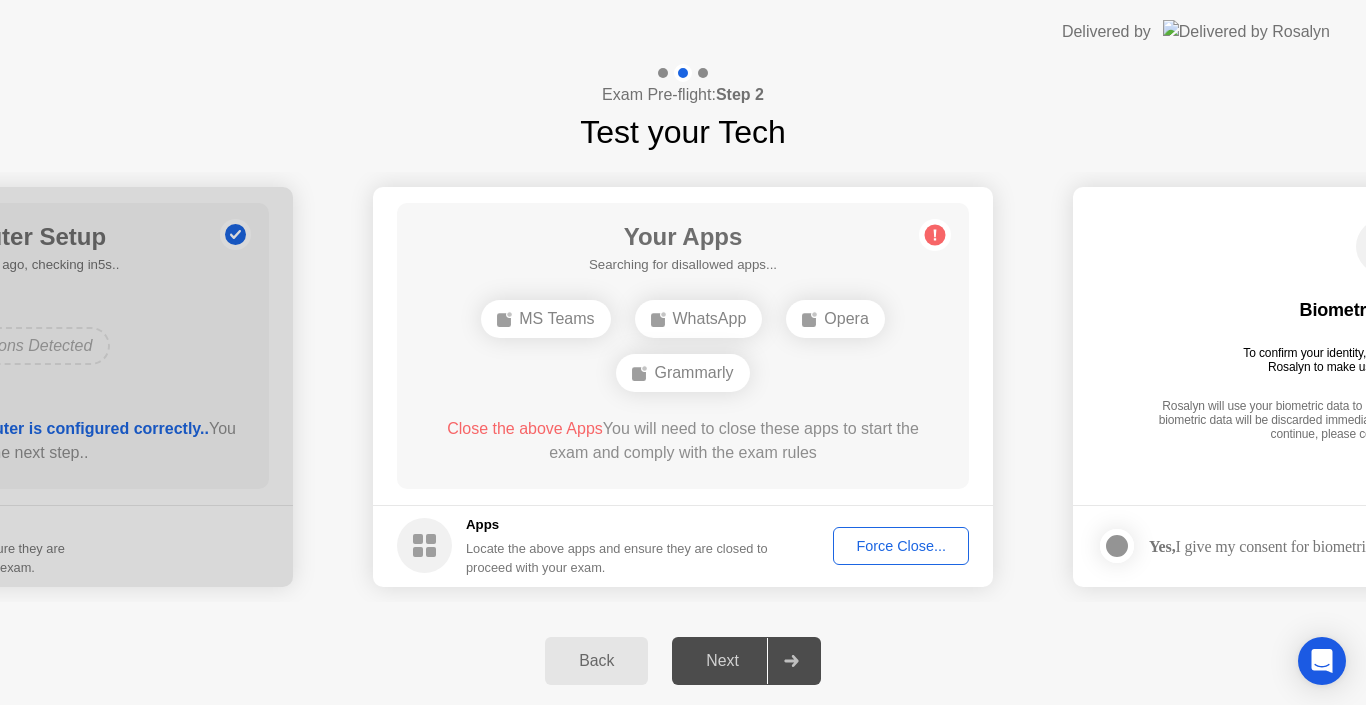 drag, startPoint x: 722, startPoint y: 652, endPoint x: 1120, endPoint y: 543, distance: 412.65604 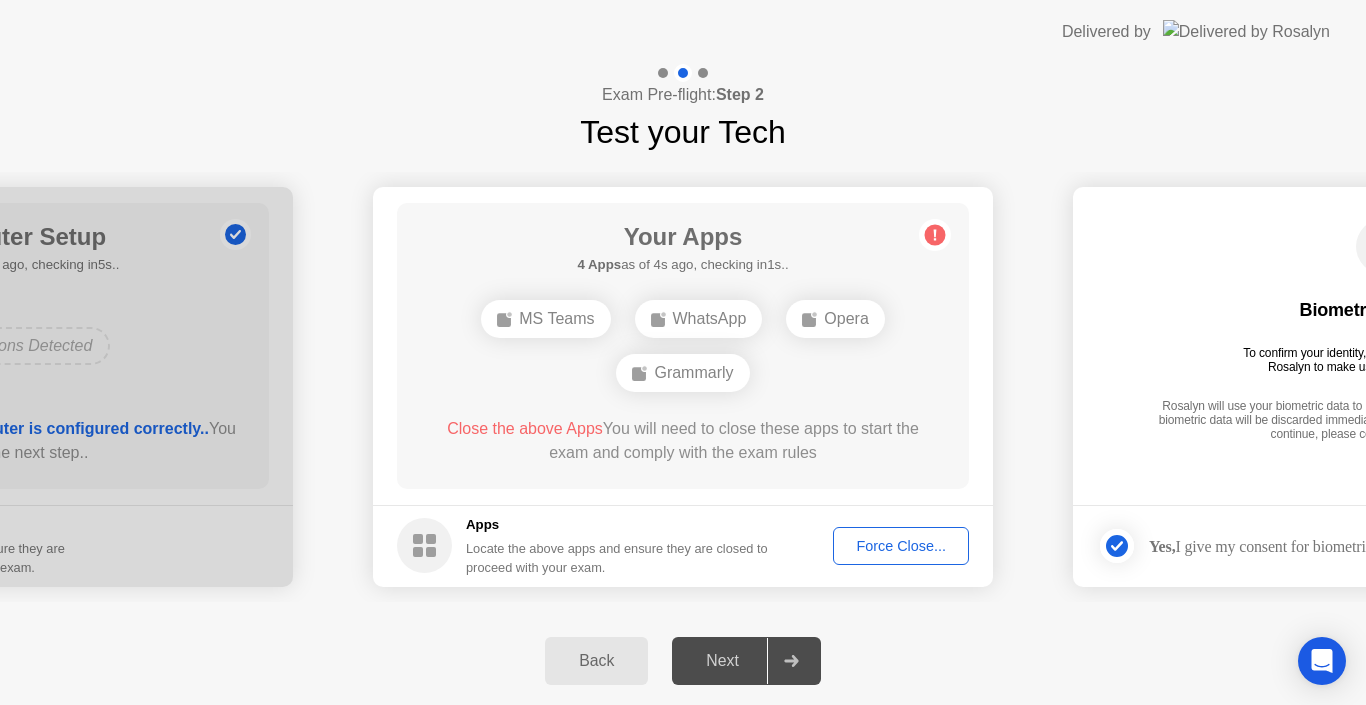 click on "Force Close..." 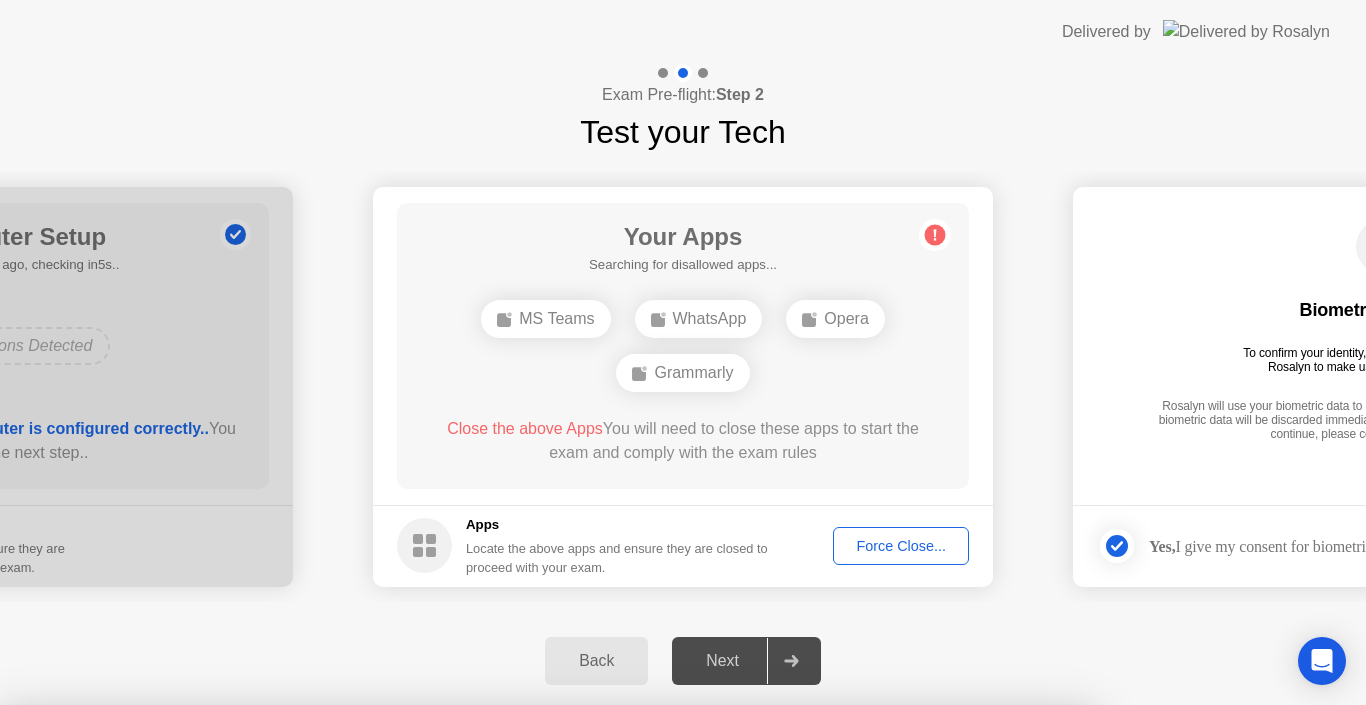 click on "Confirm" at bounding box center (613, 1035) 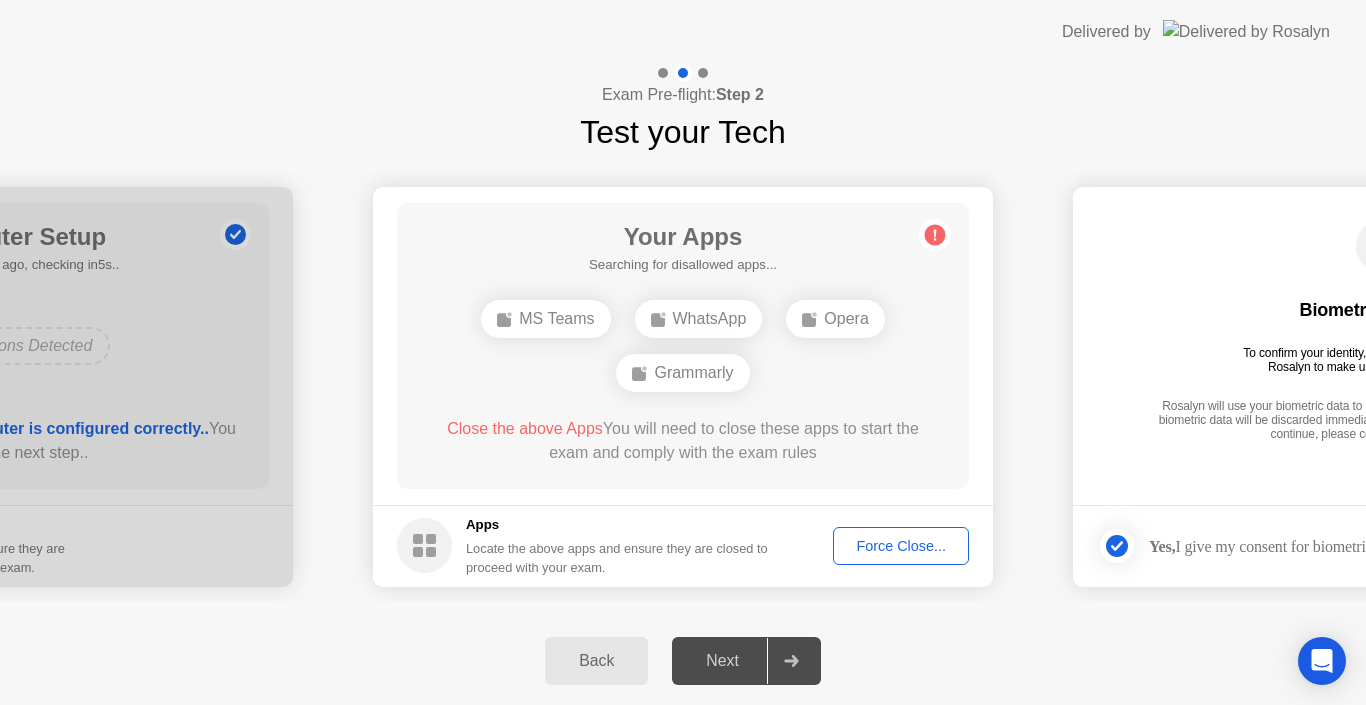 click on "Force Close..." 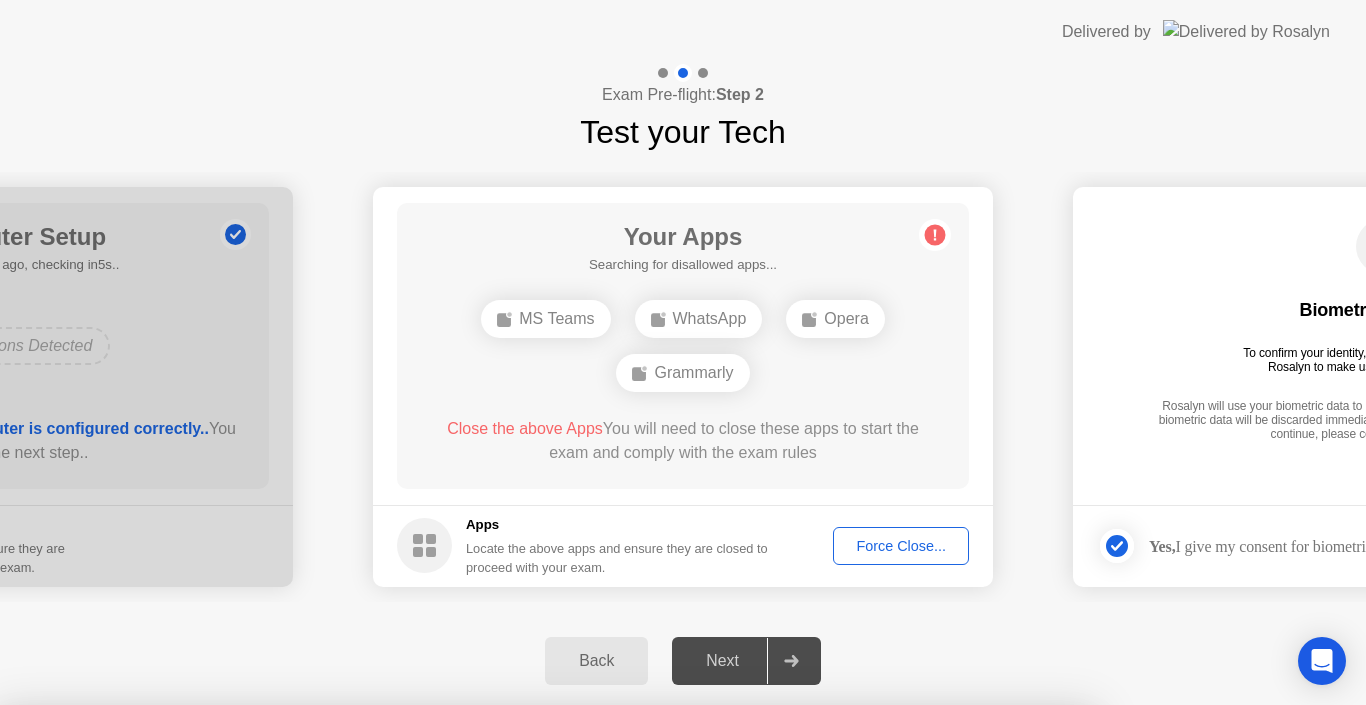 click on "Confirm" at bounding box center (613, 1035) 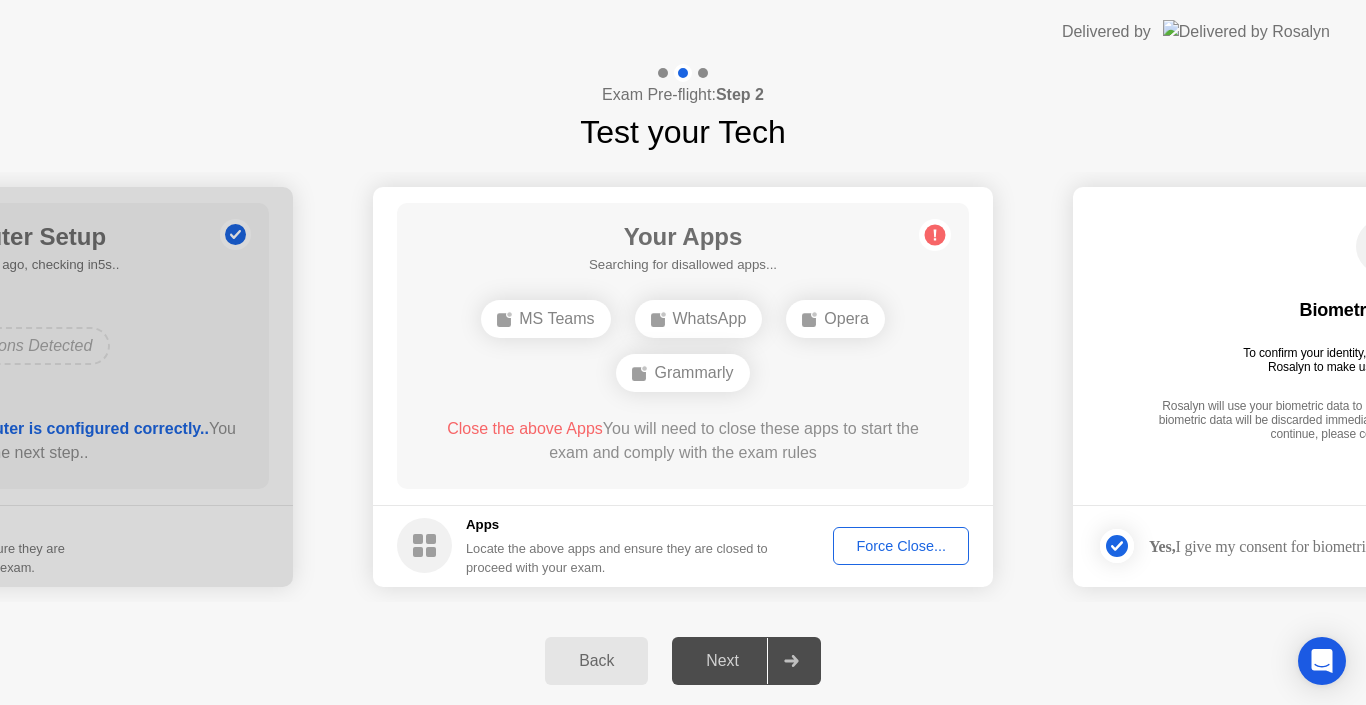 click 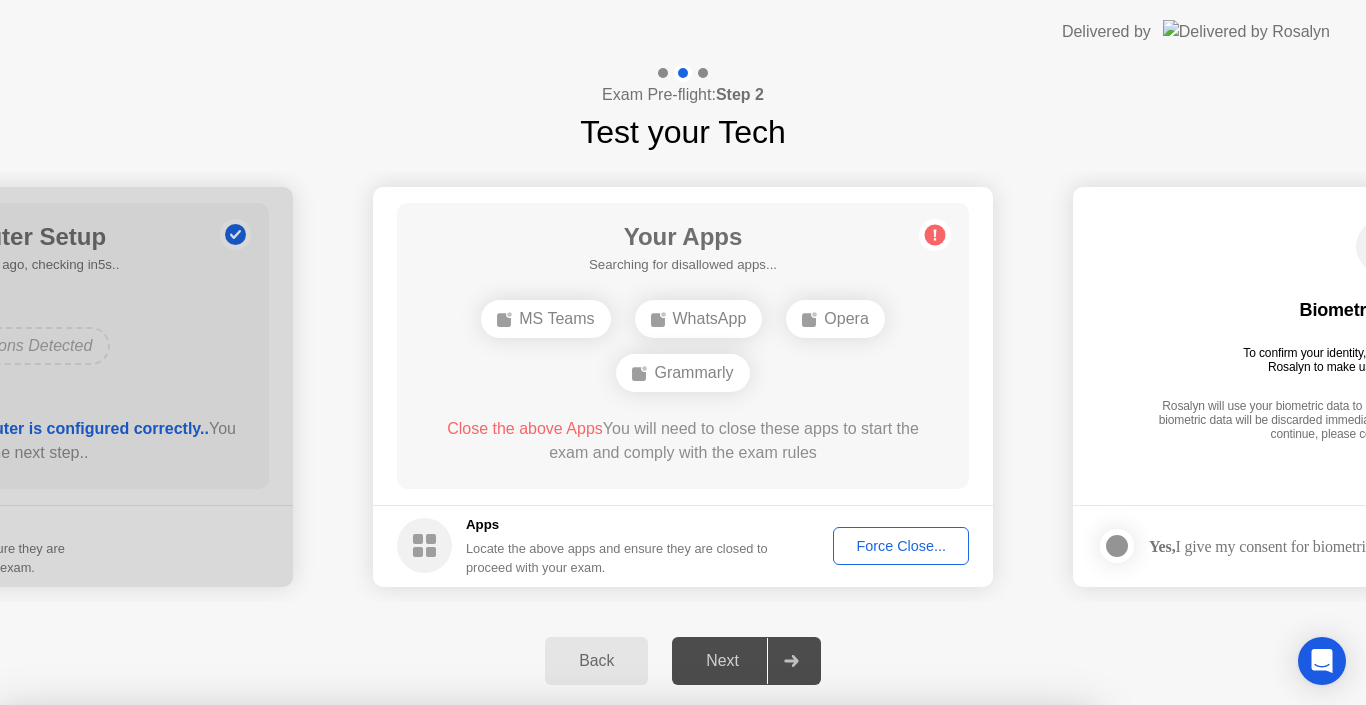 click on "No" at bounding box center (594, 818) 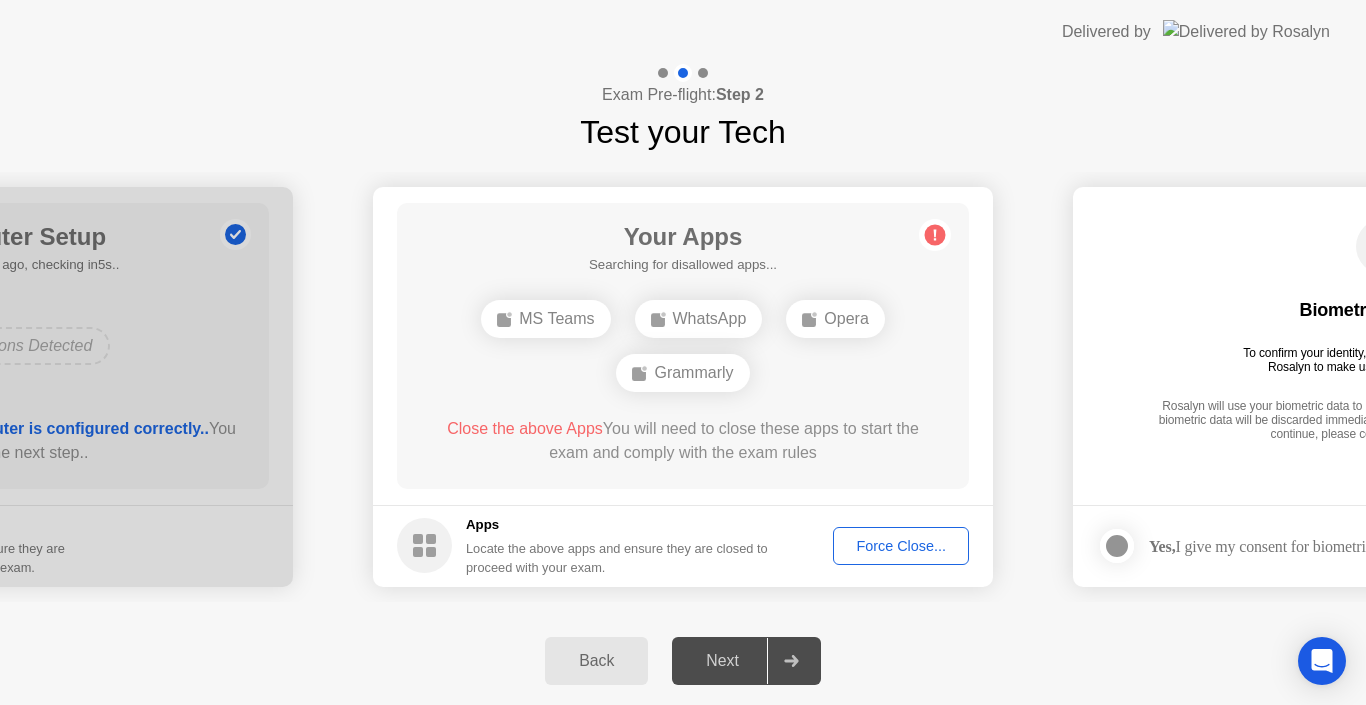 click on "Close the above Apps" 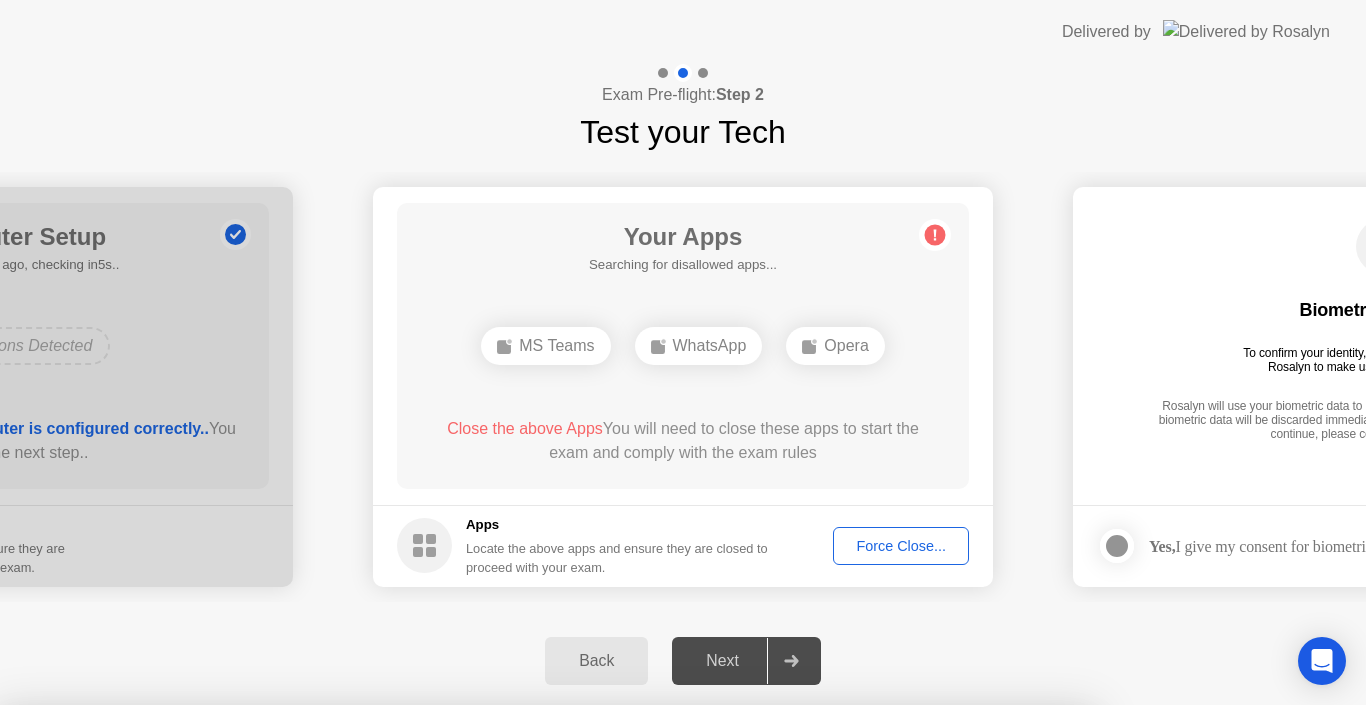 click on "Close" at bounding box center (465, 1883) 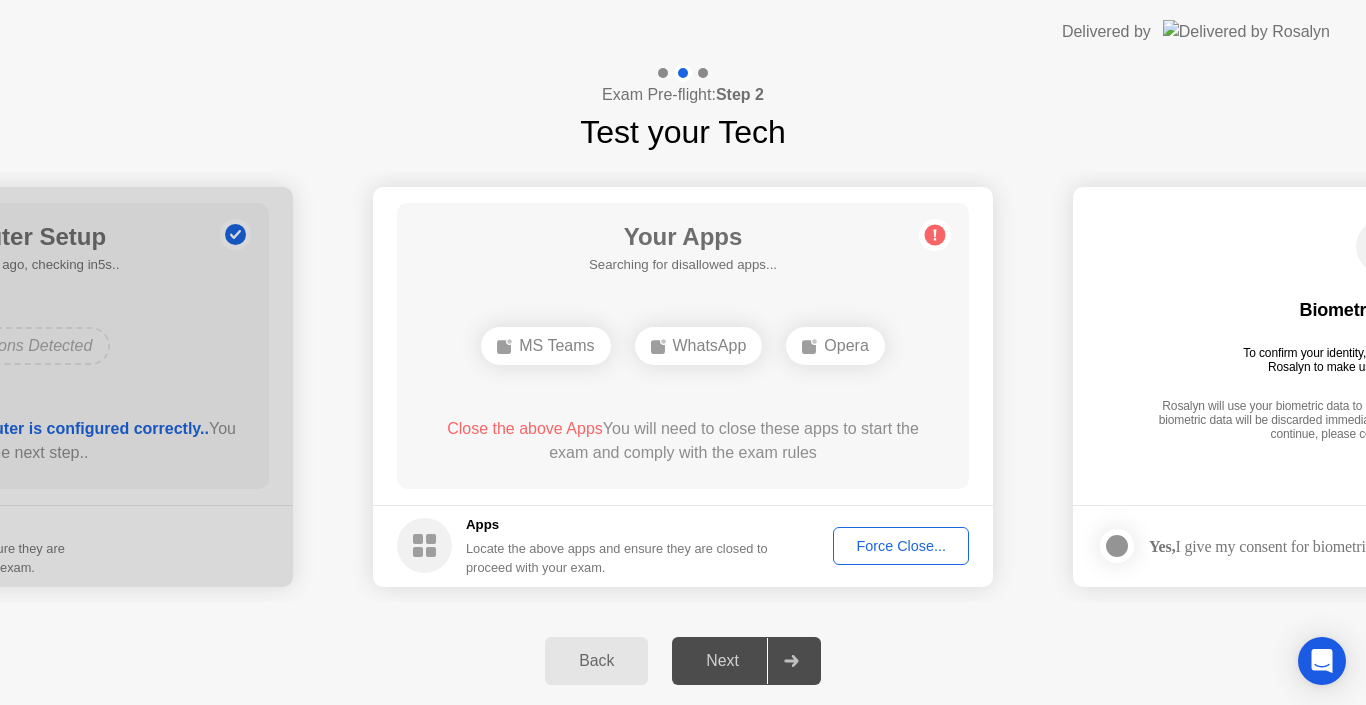click on "Force Close..." 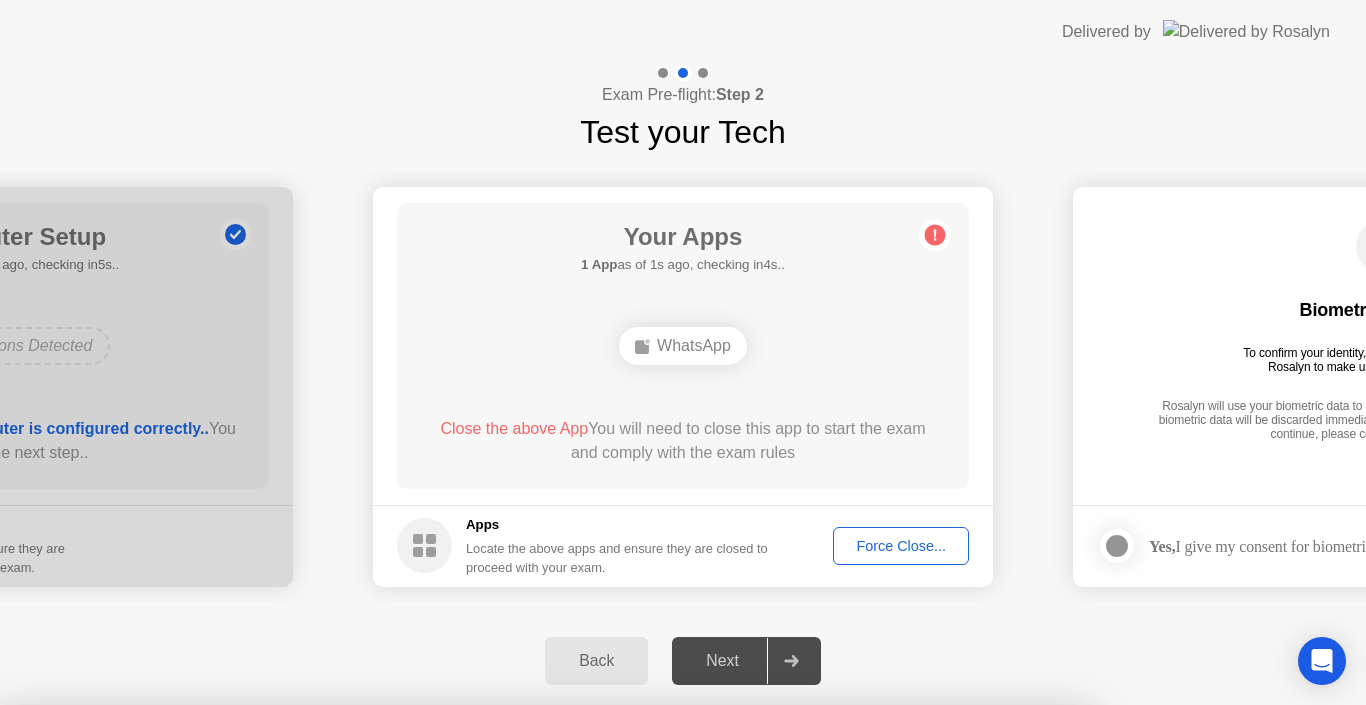 click on "Confirm" at bounding box center [613, 981] 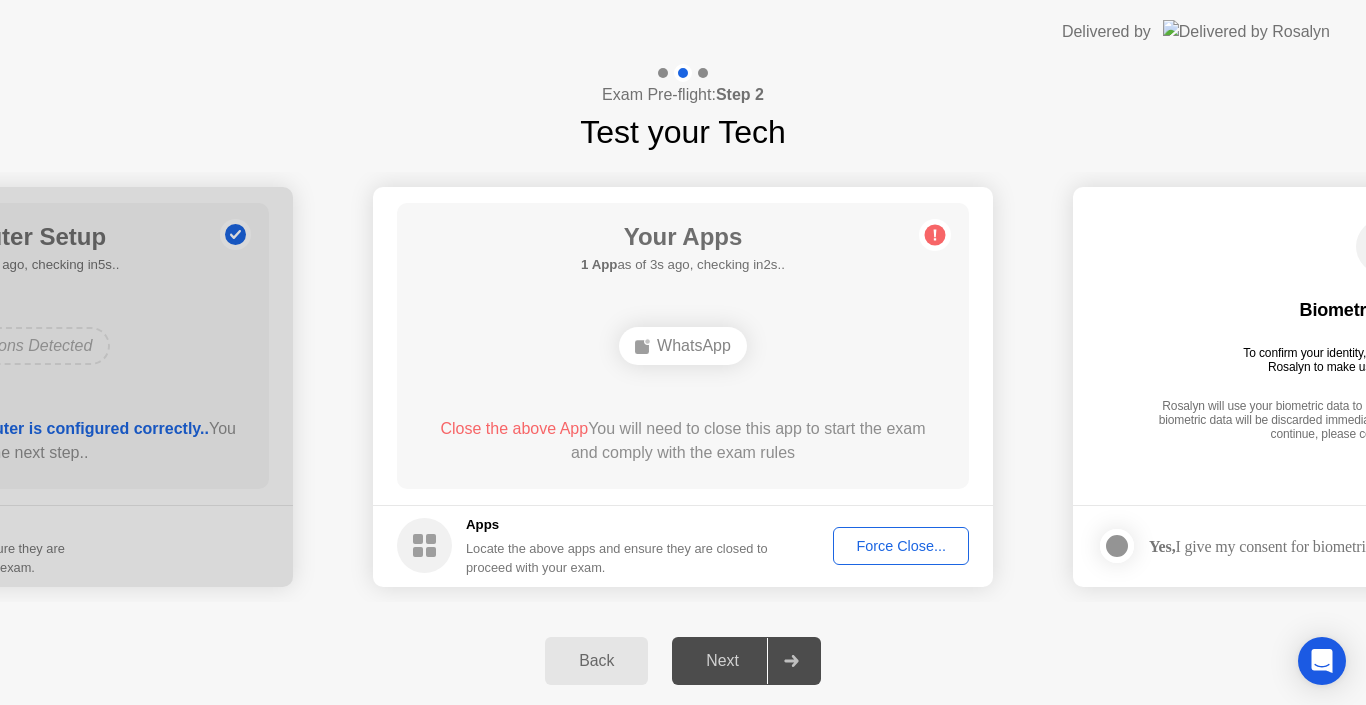 click on "Force Close..." 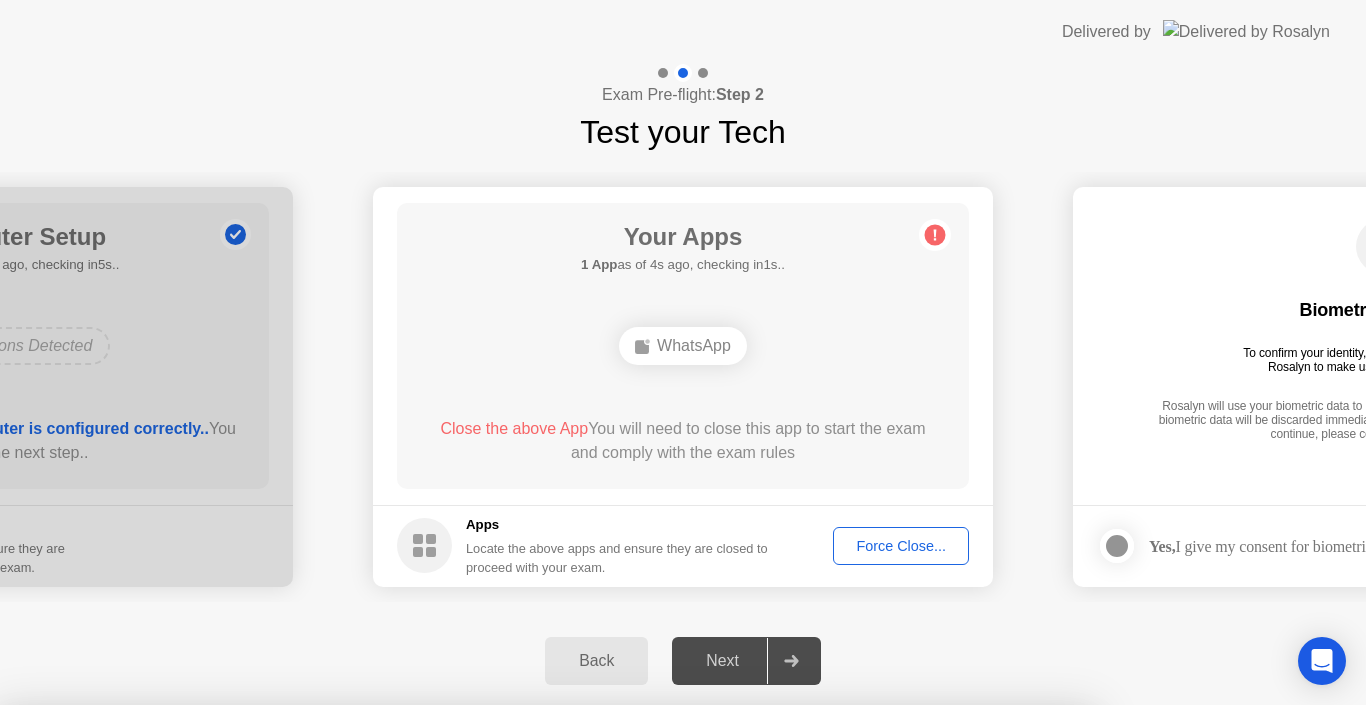 click on "Confirm" at bounding box center [613, 981] 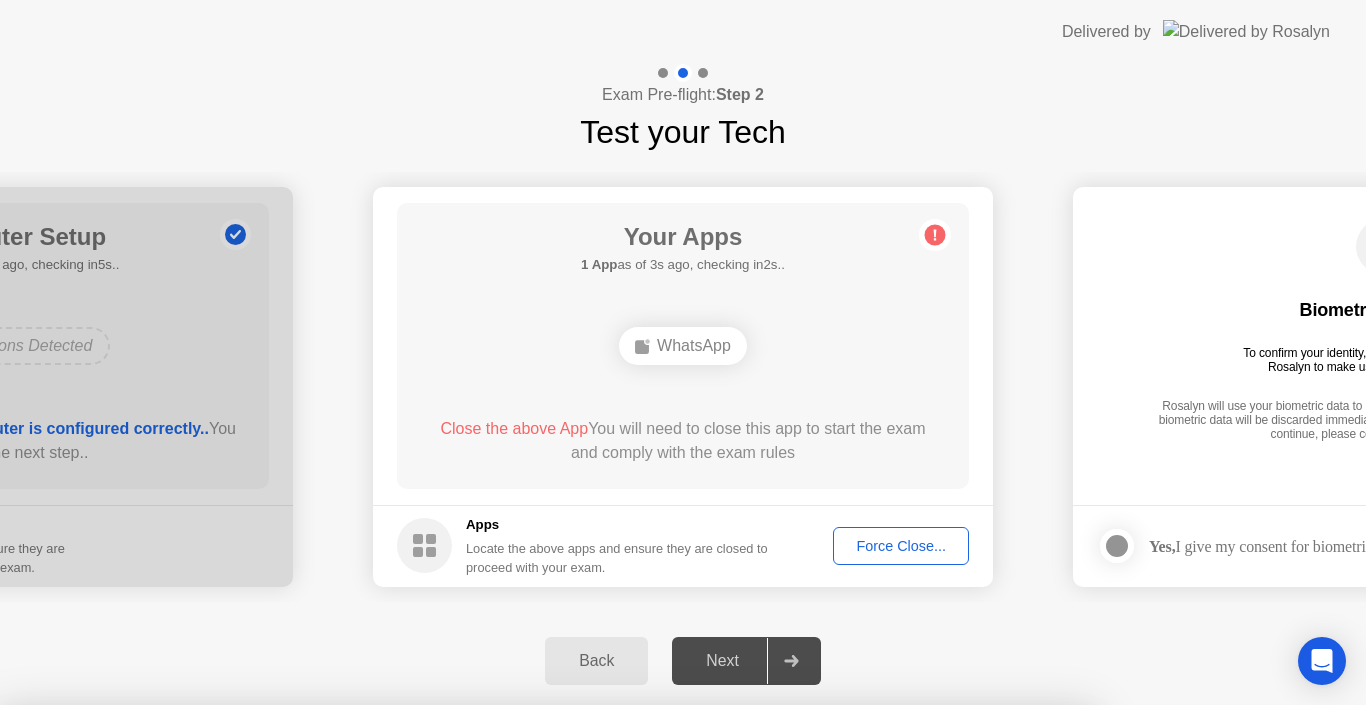 click on "Close" at bounding box center (465, 943) 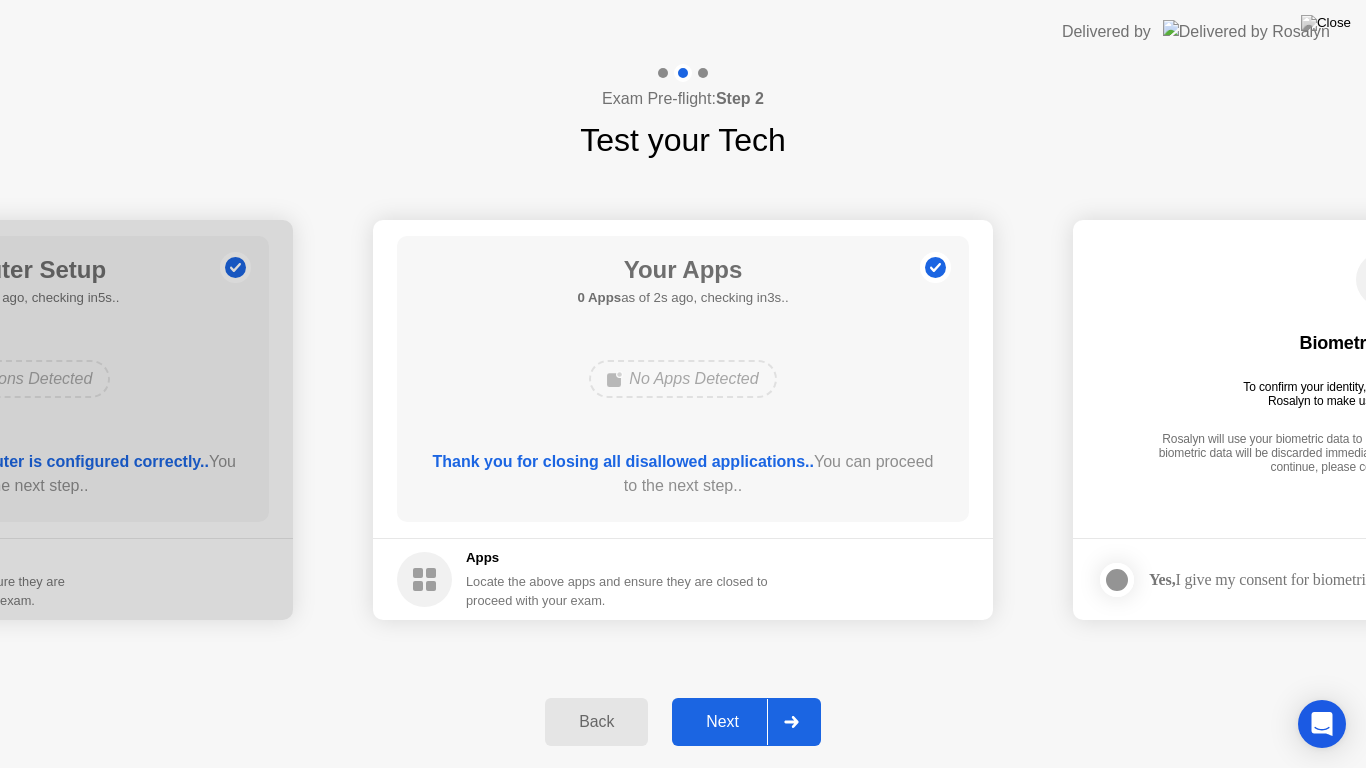 click on "Next" 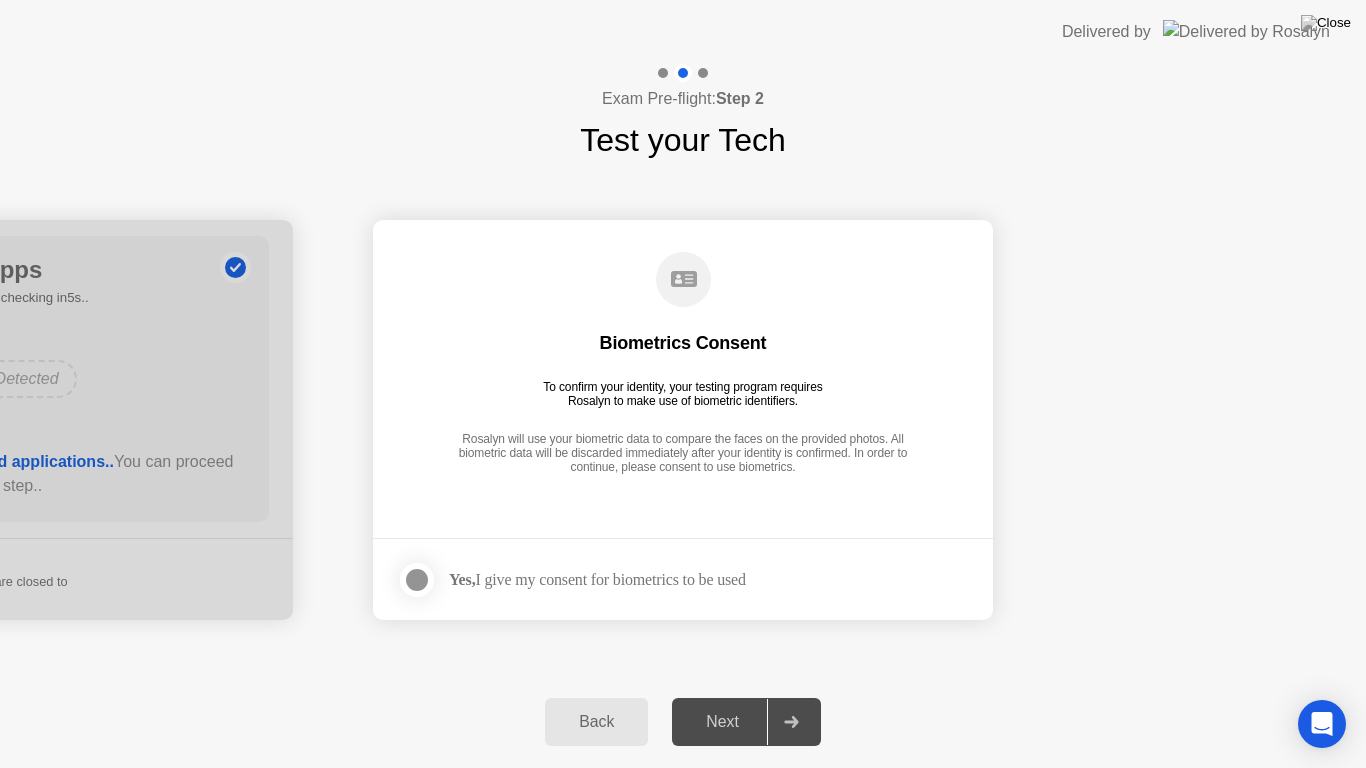 click 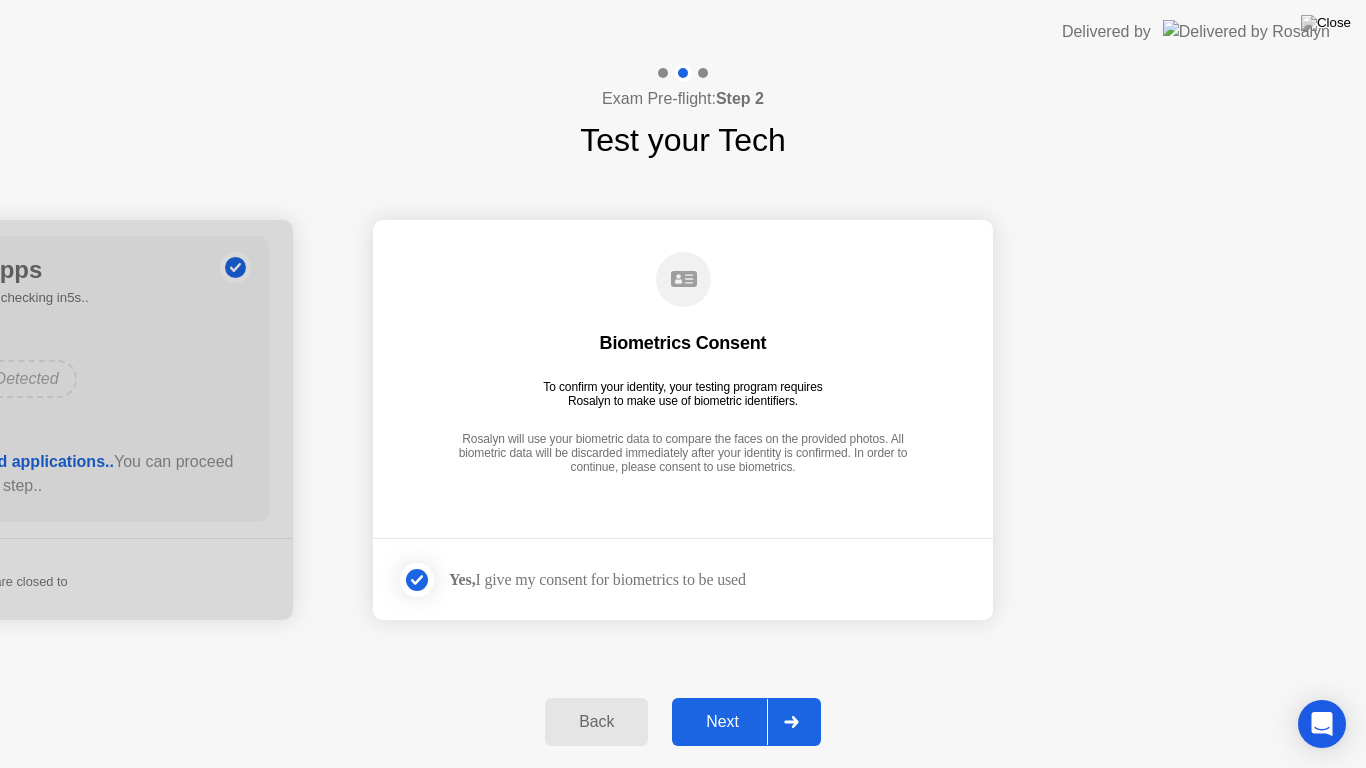 click on "Next" 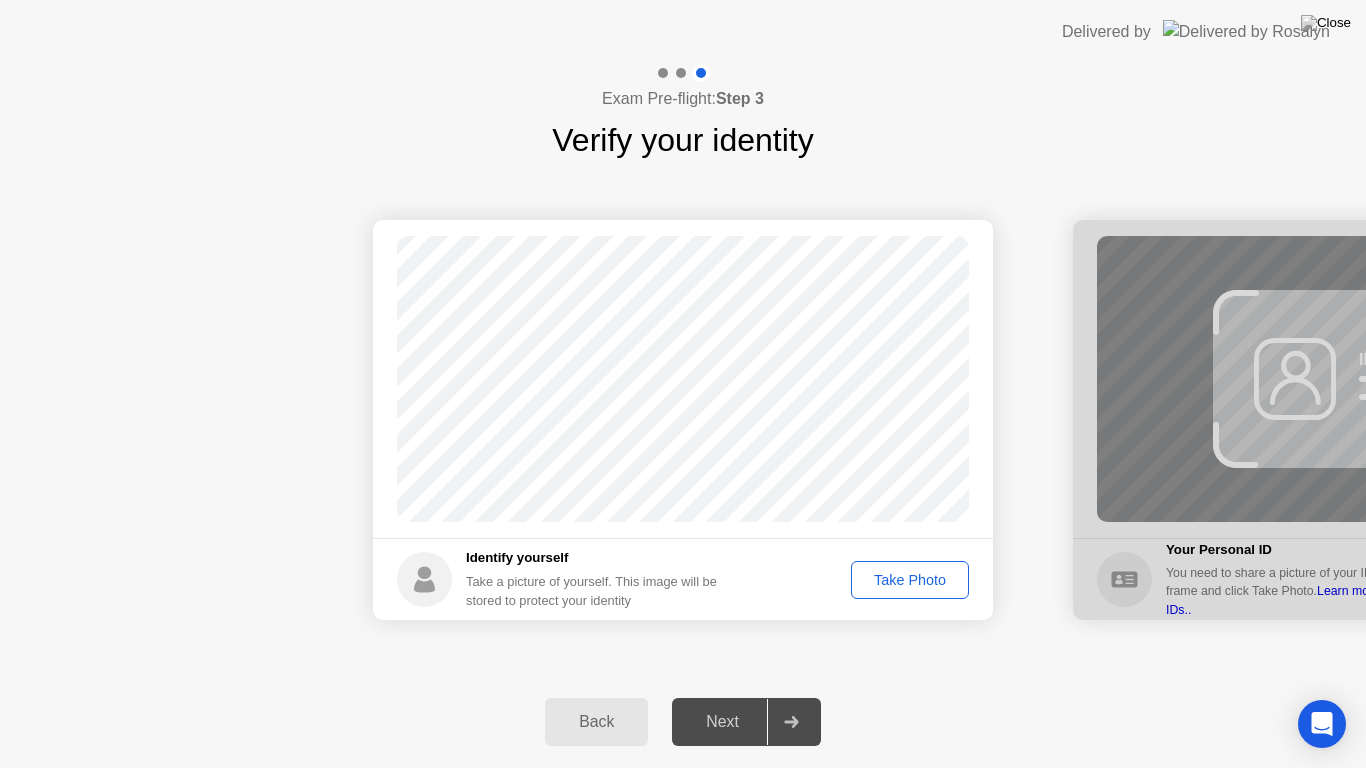 click on "Take Photo" 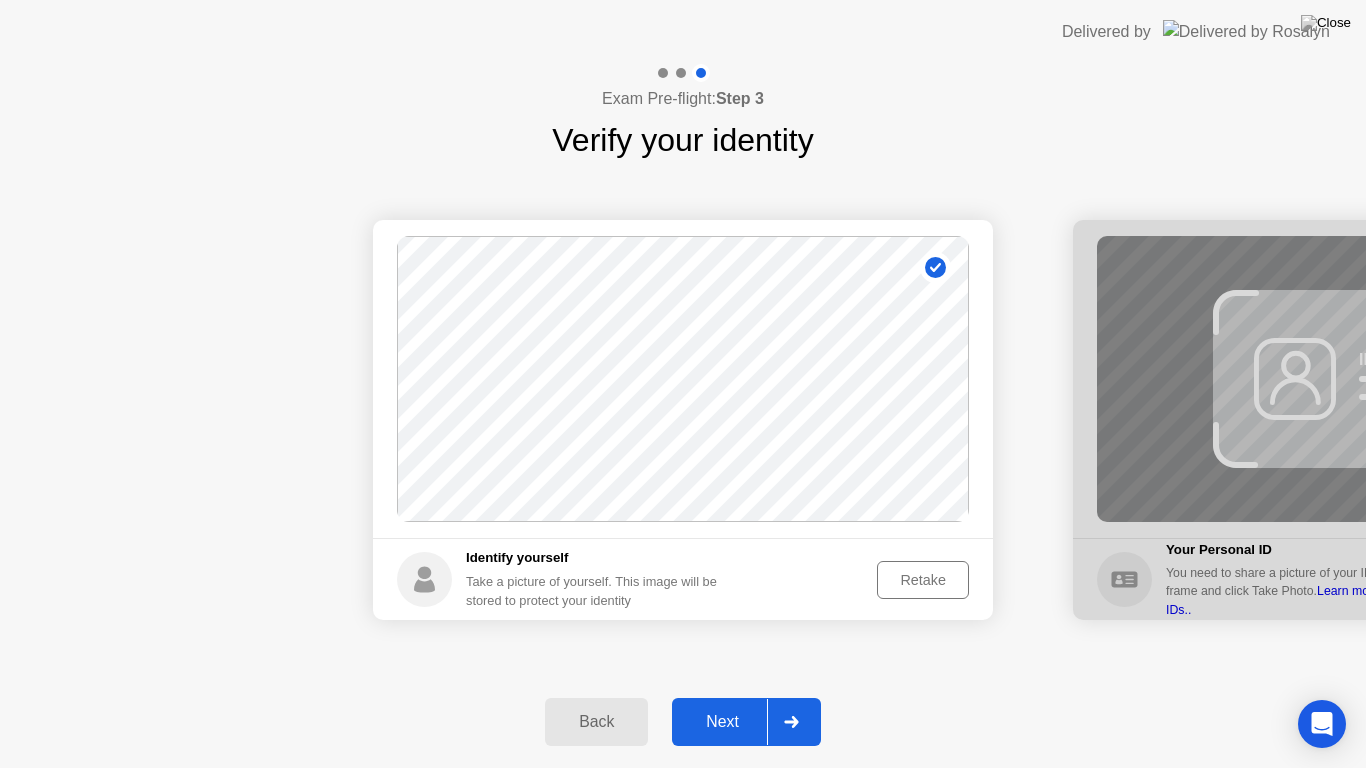 click on "Next" 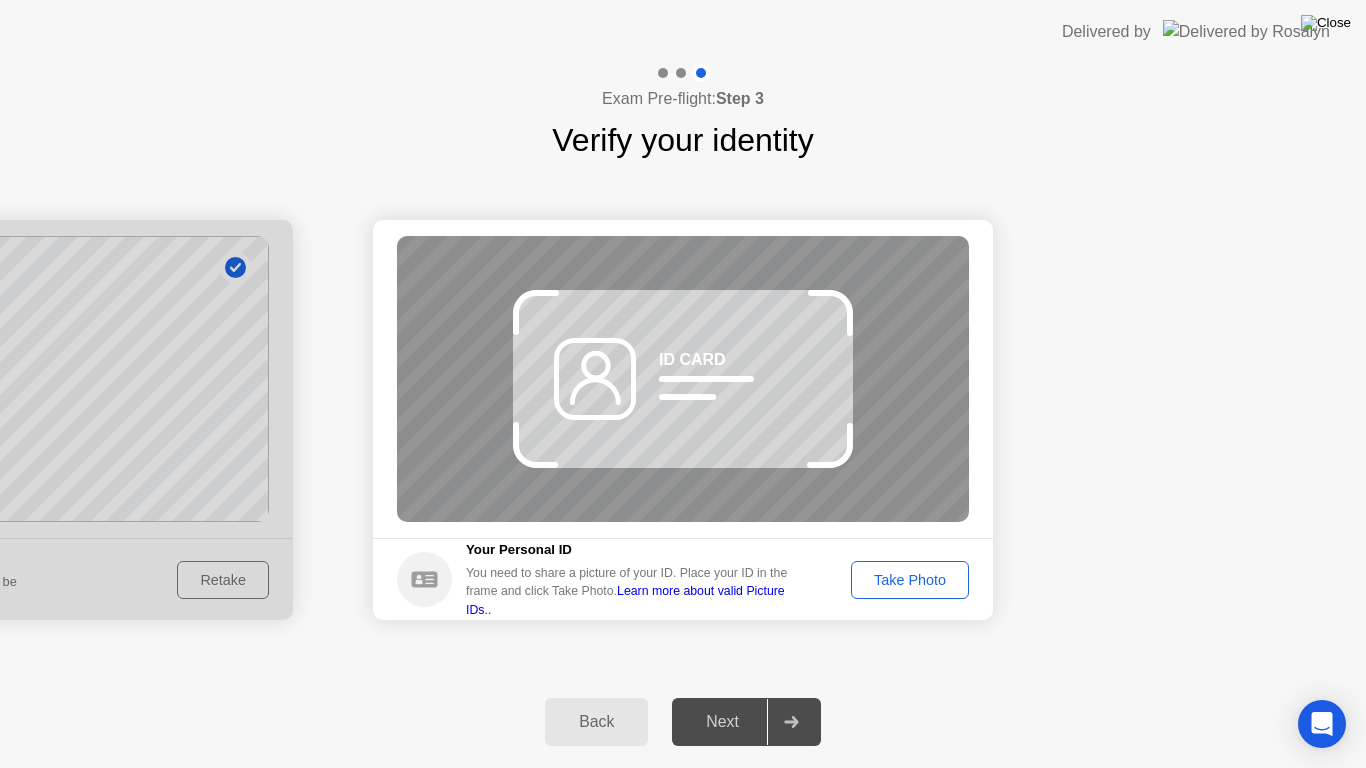 click at bounding box center [1326, 23] 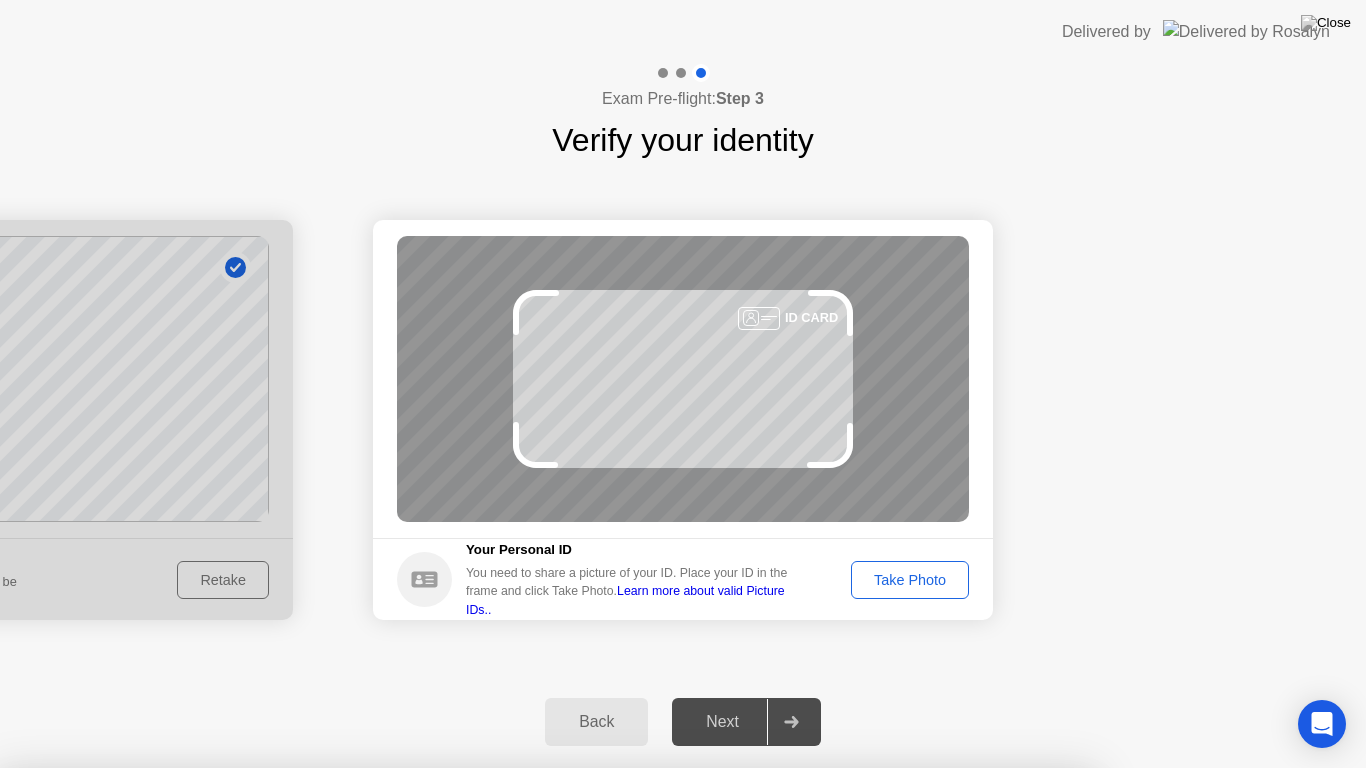 click on "Yes" at bounding box center [498, 881] 